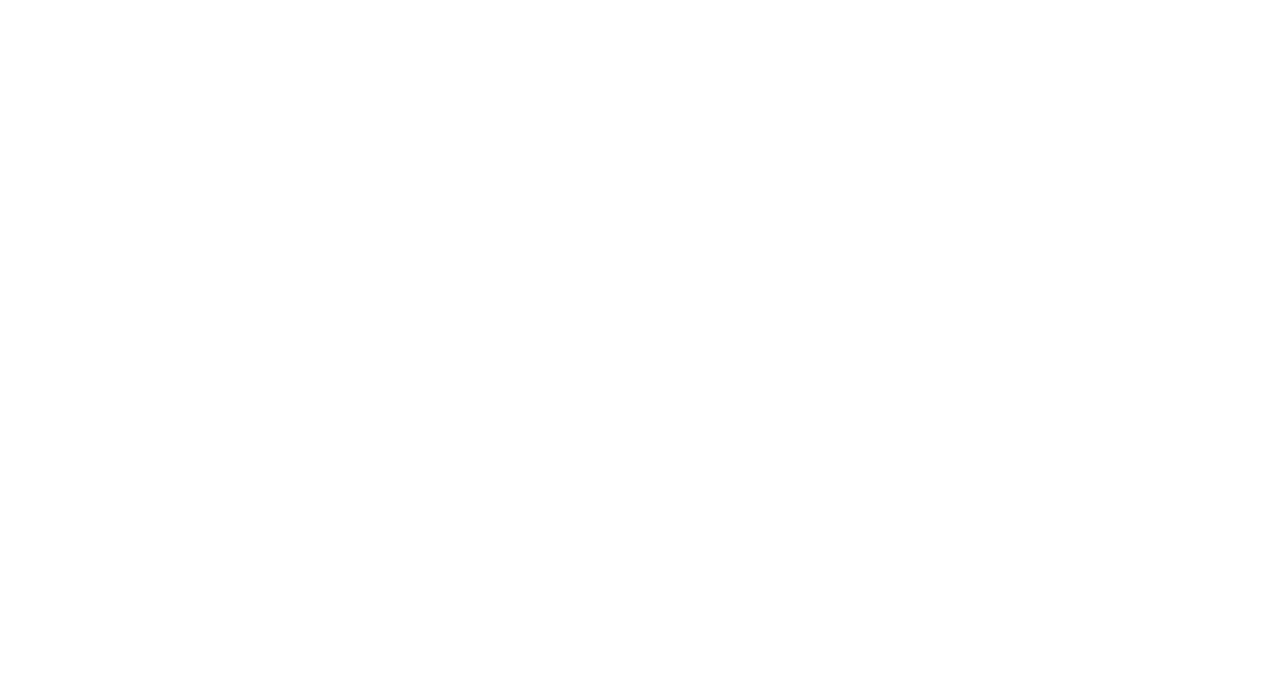 scroll, scrollTop: 0, scrollLeft: 0, axis: both 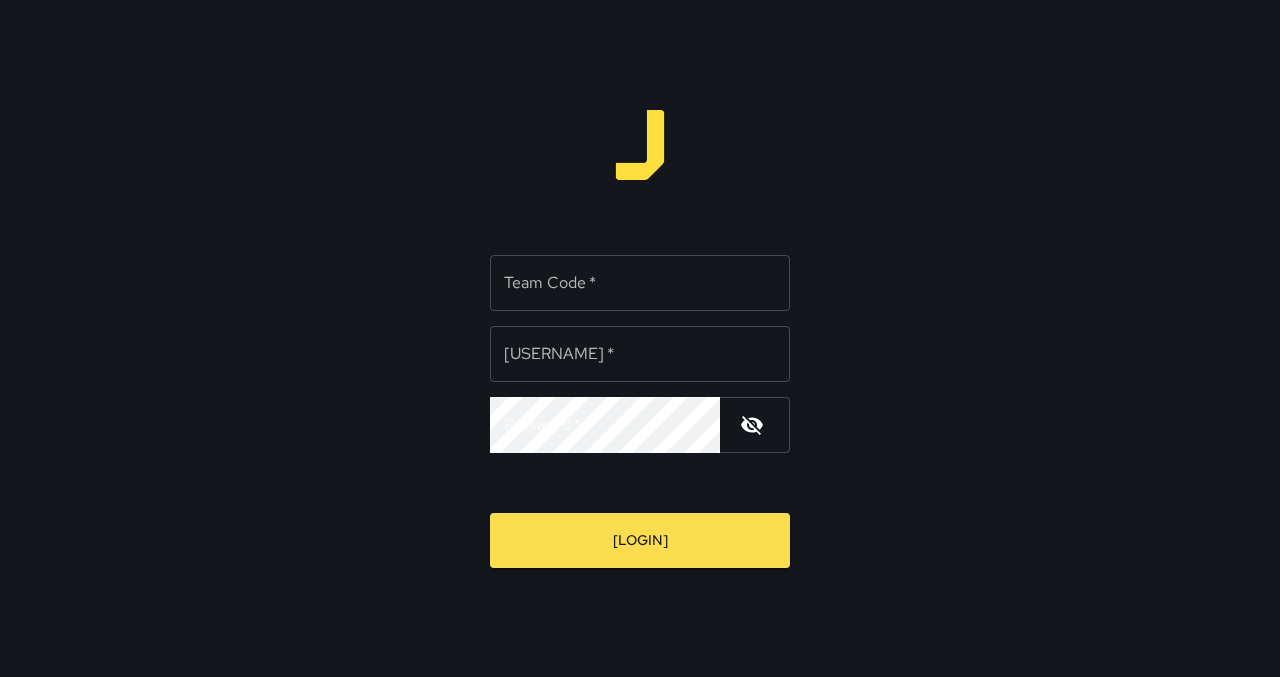 click on "[TEAM_CODE] *" at bounding box center [640, 283] 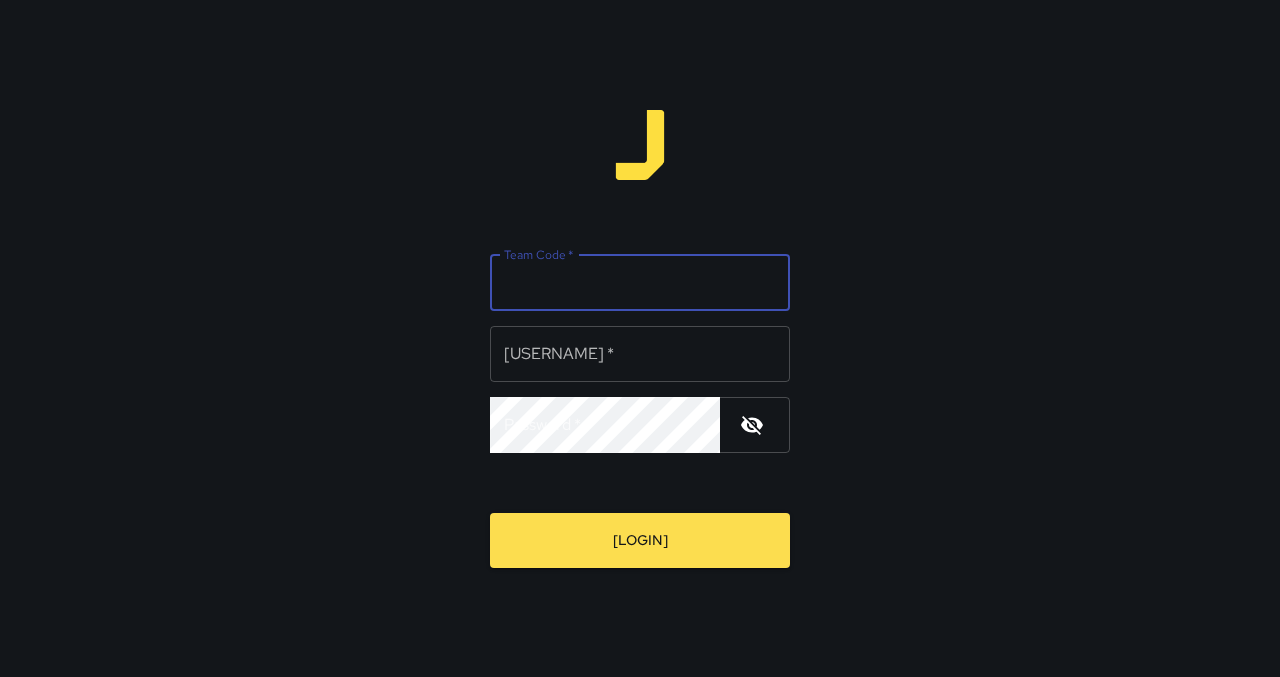 type on "****" 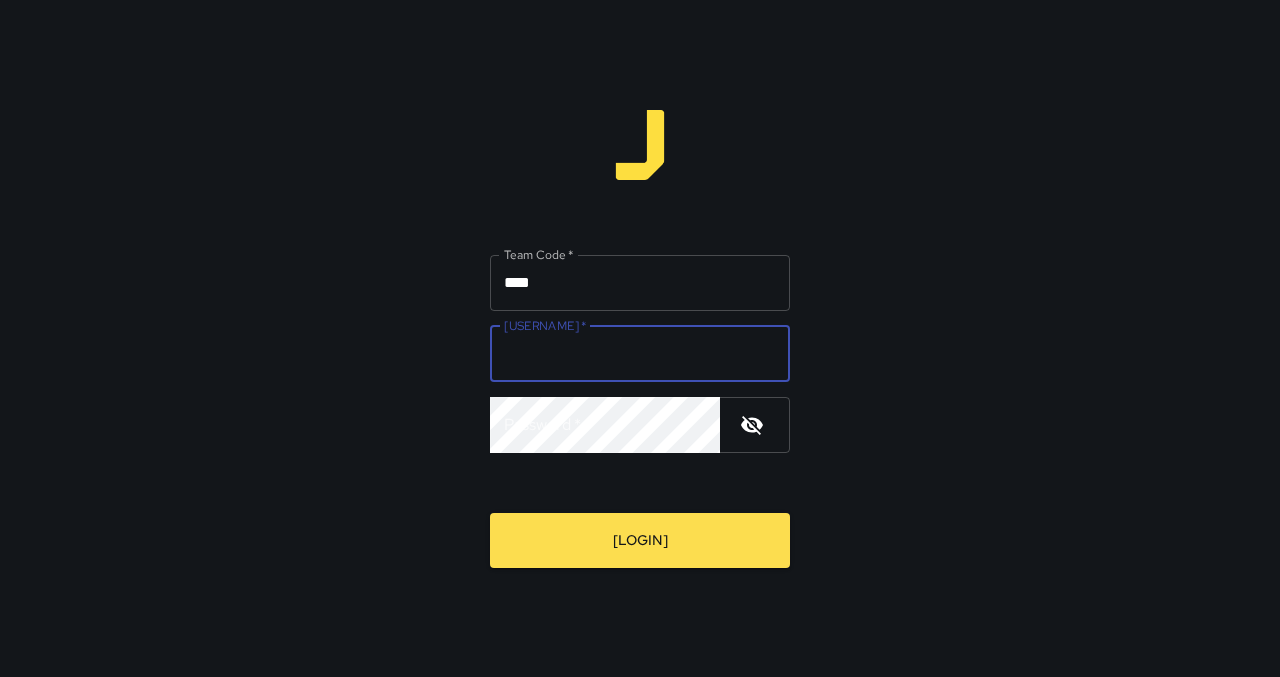 click on "[USERNAME] *" at bounding box center (640, 354) 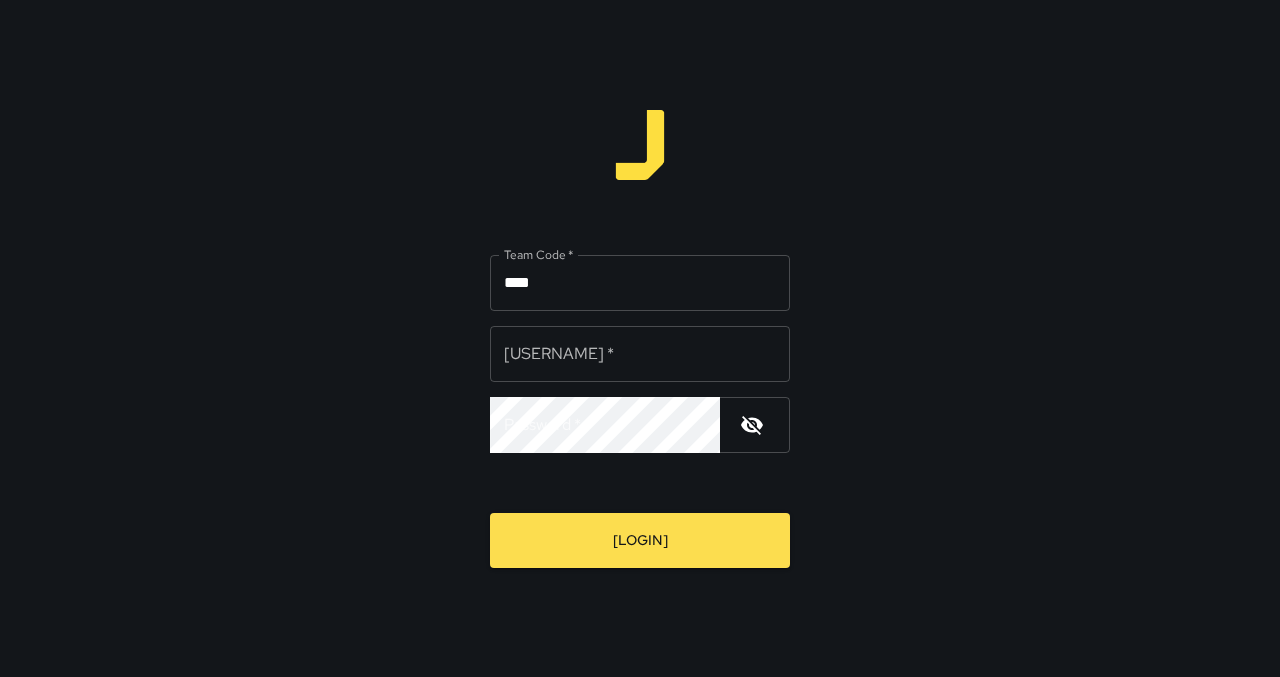 type on "[MASKED]" 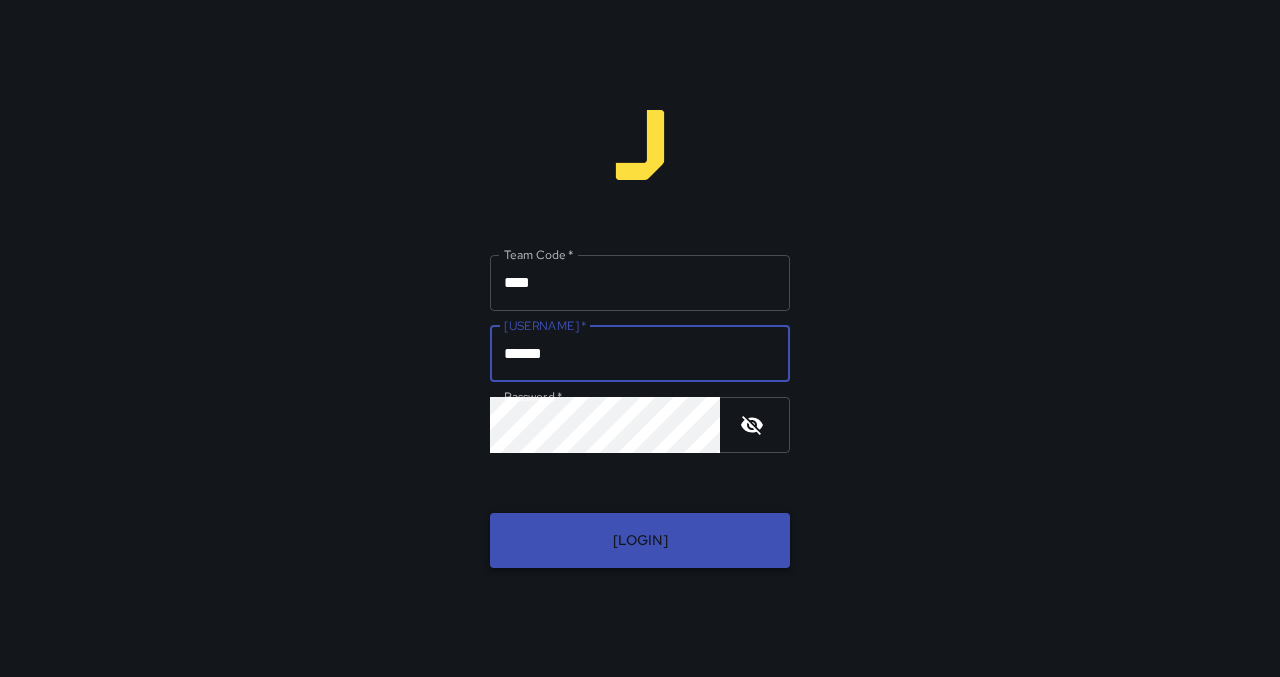 click on "[LOGIN]" at bounding box center (640, 540) 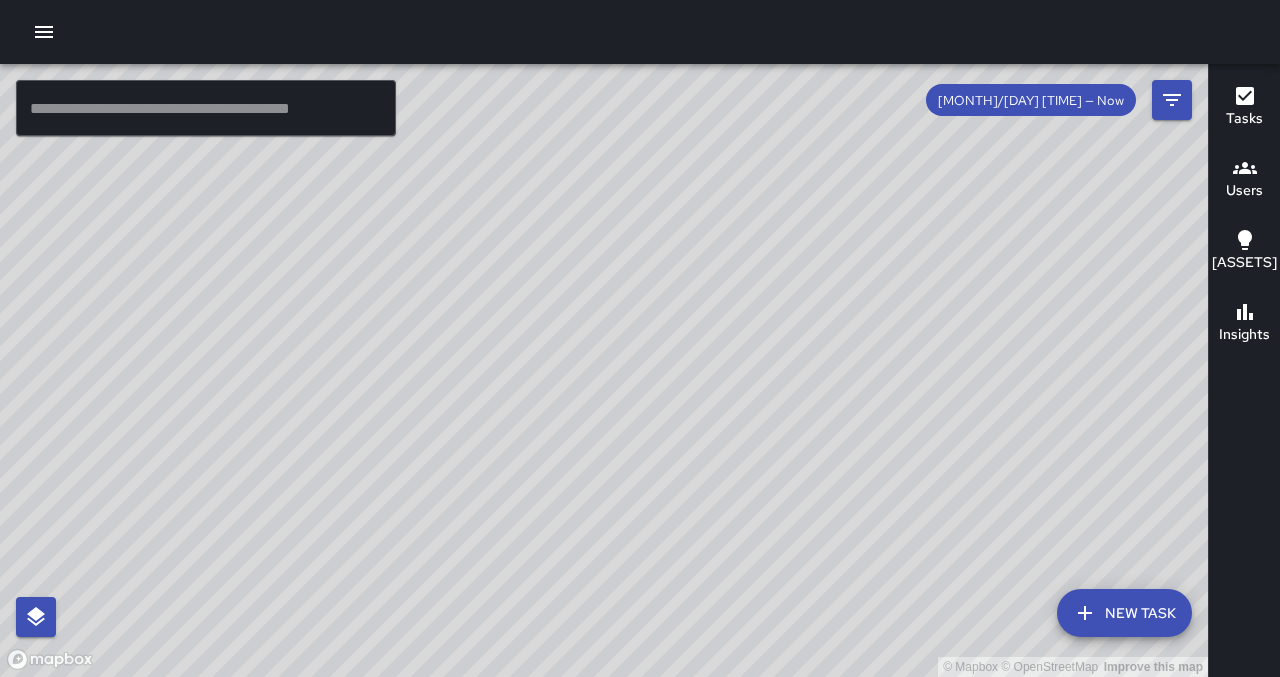 click at bounding box center [206, 108] 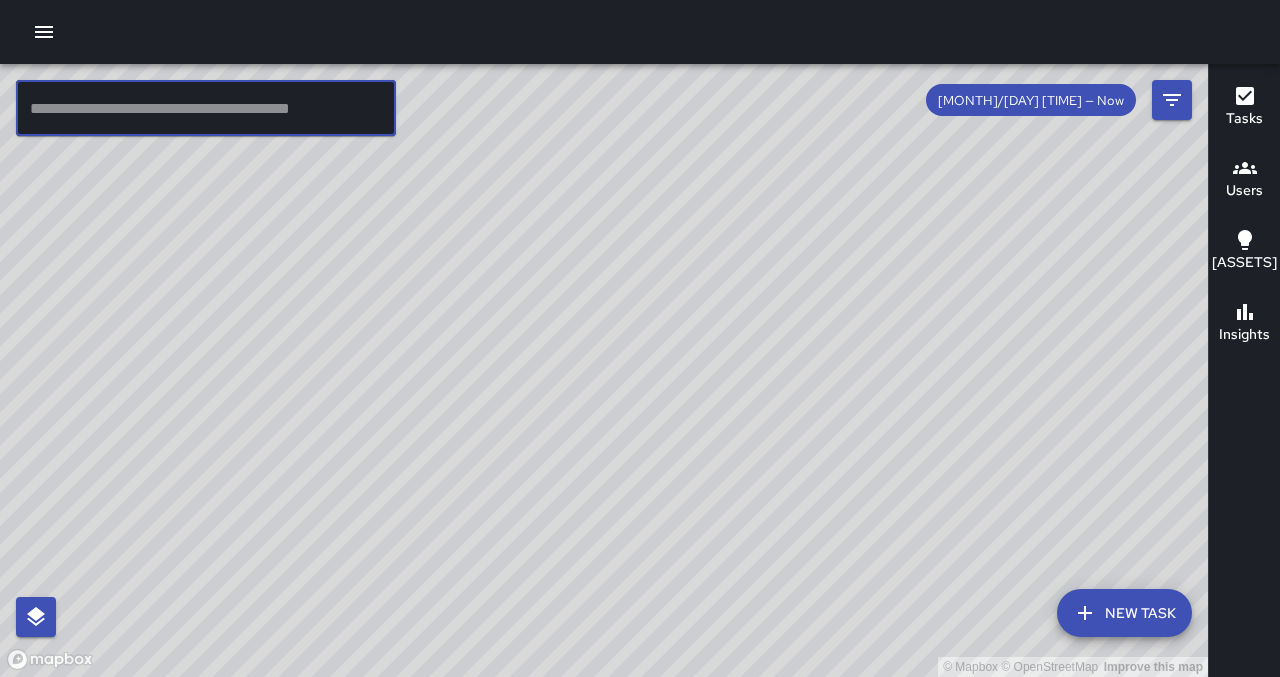 type on "*****" 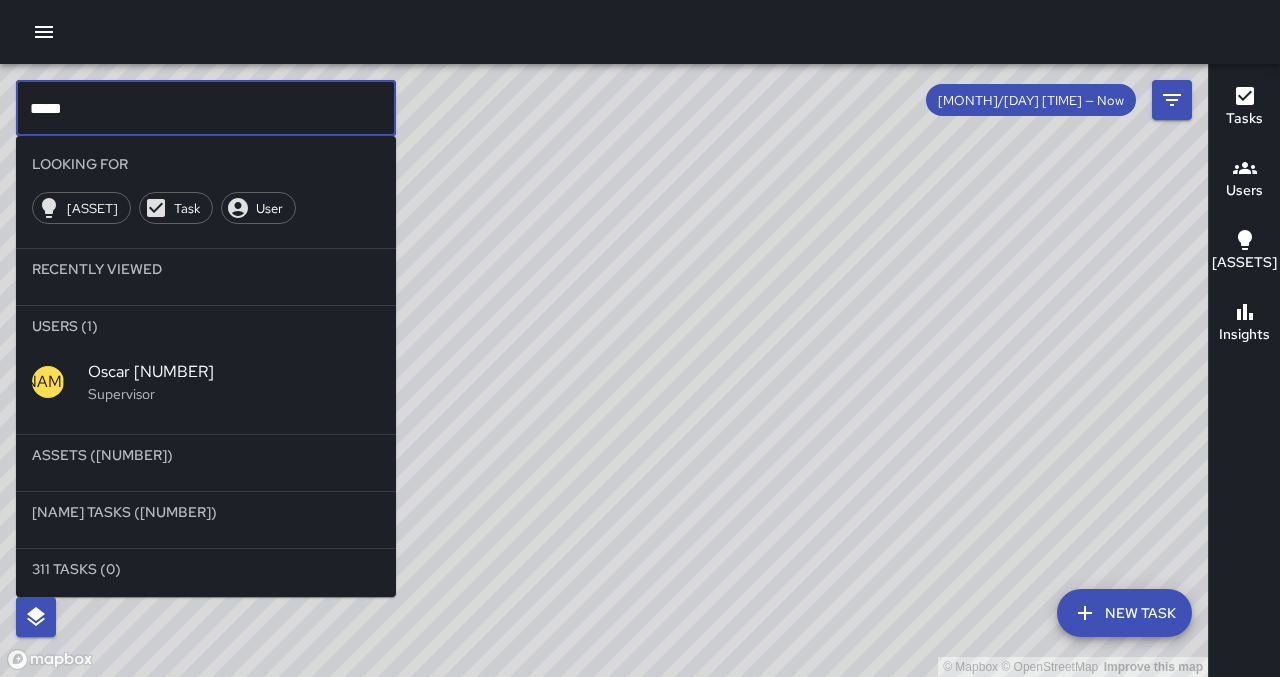 click on "Supervisor" at bounding box center [234, 394] 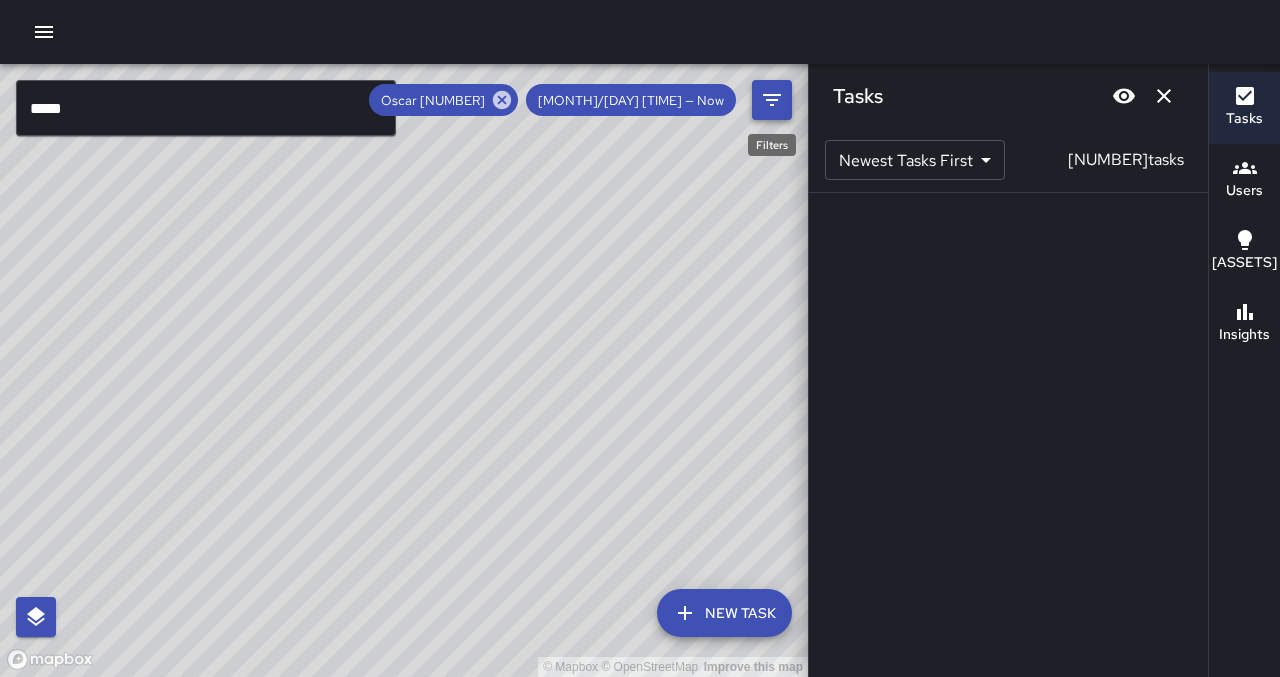 click at bounding box center [772, 100] 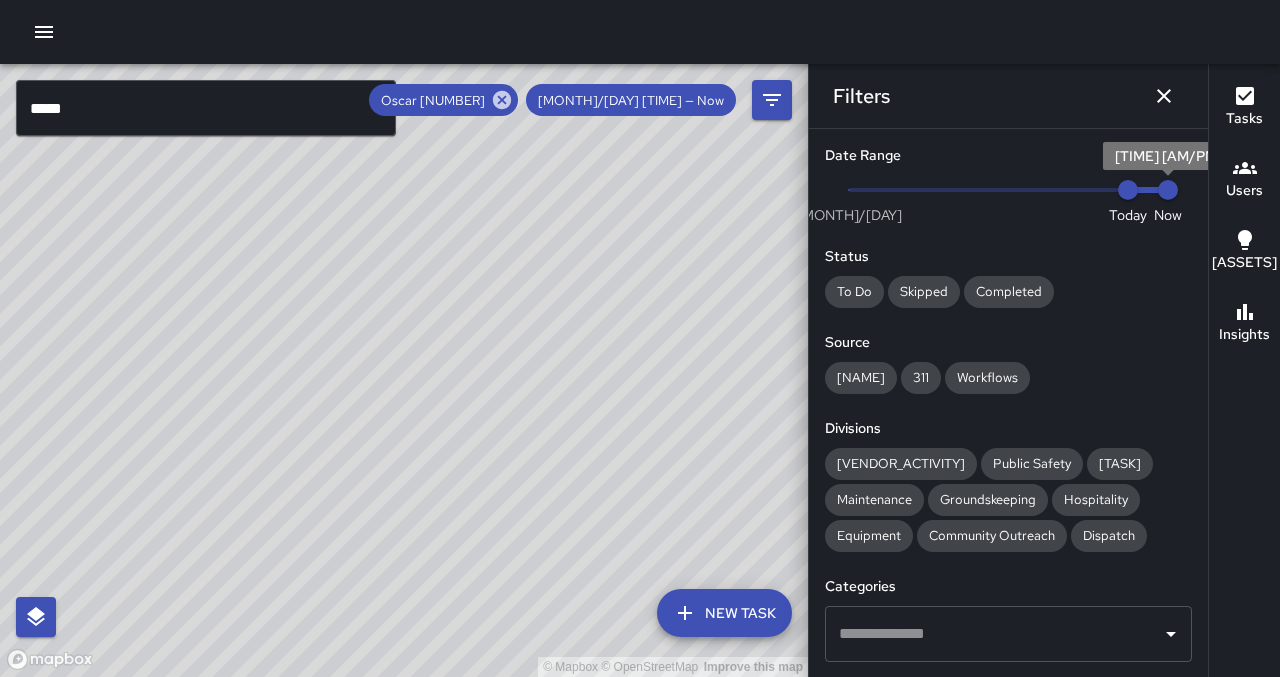 click on "[TIME] [AM/PM]" at bounding box center (1168, 190) 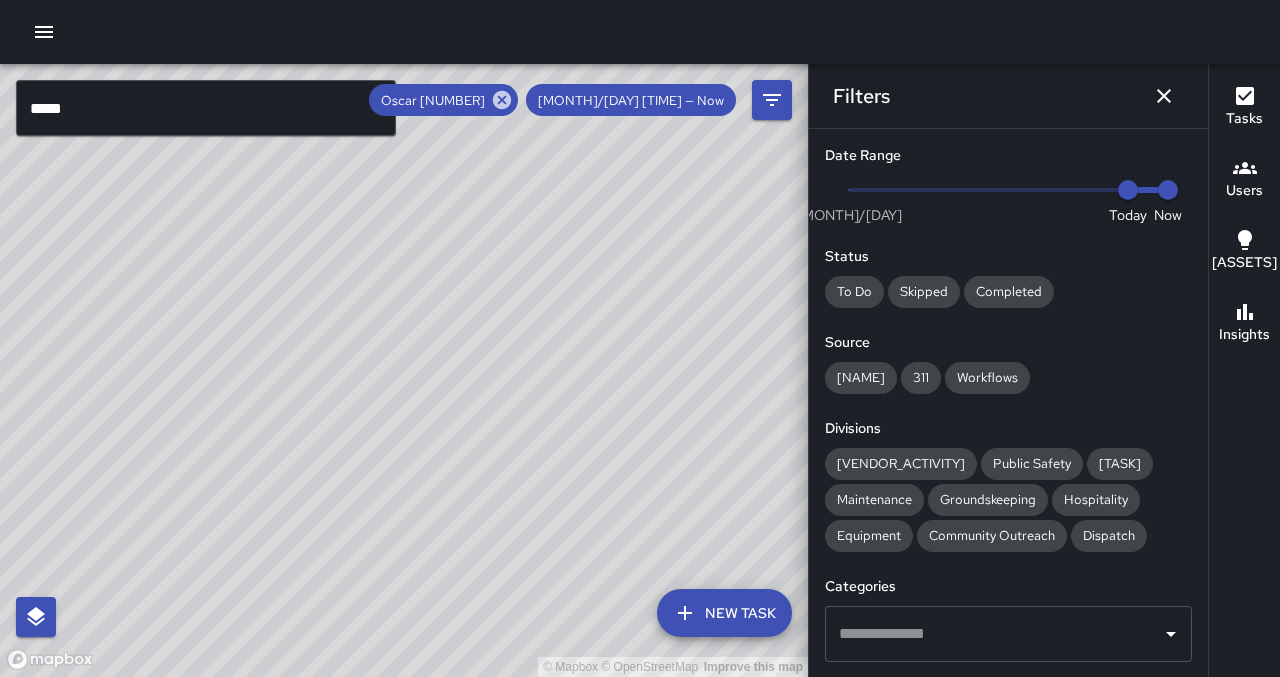 click on "Now Today [MONTH]/[DAY] [MONTH]/[DAY] [TIME] [AM/PM]" at bounding box center (1008, 190) 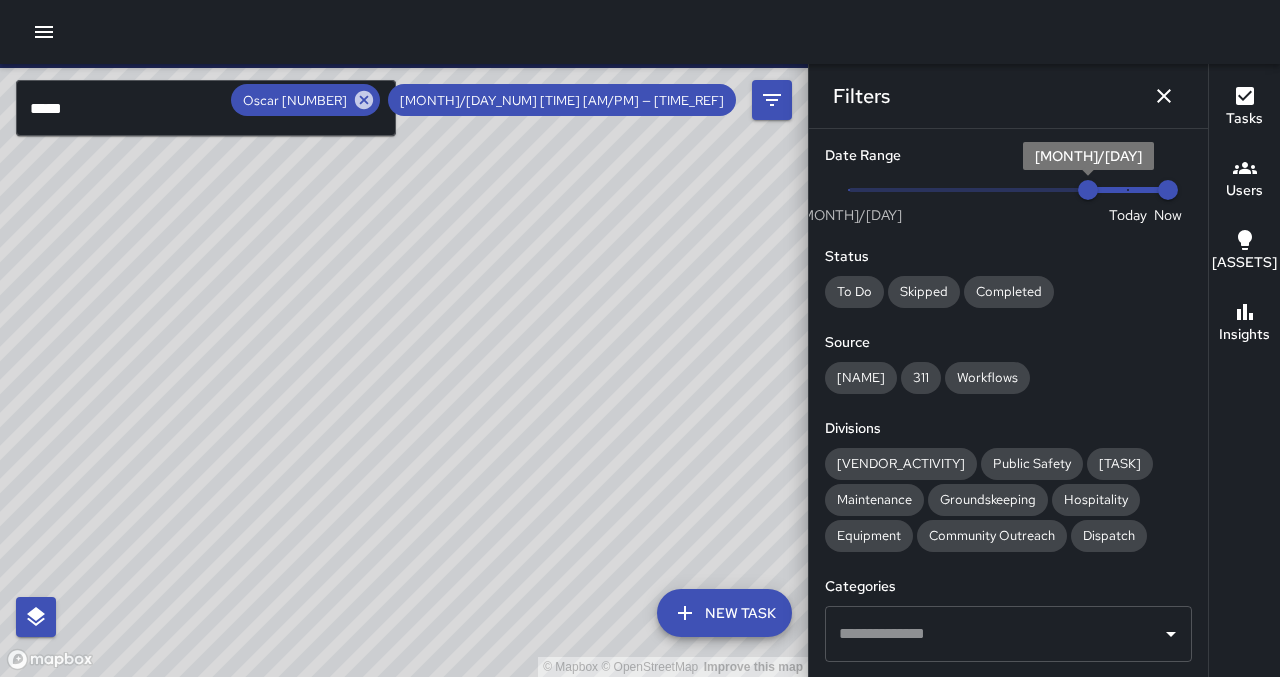 click on "[MONTH]/[DAY]" at bounding box center [1088, 190] 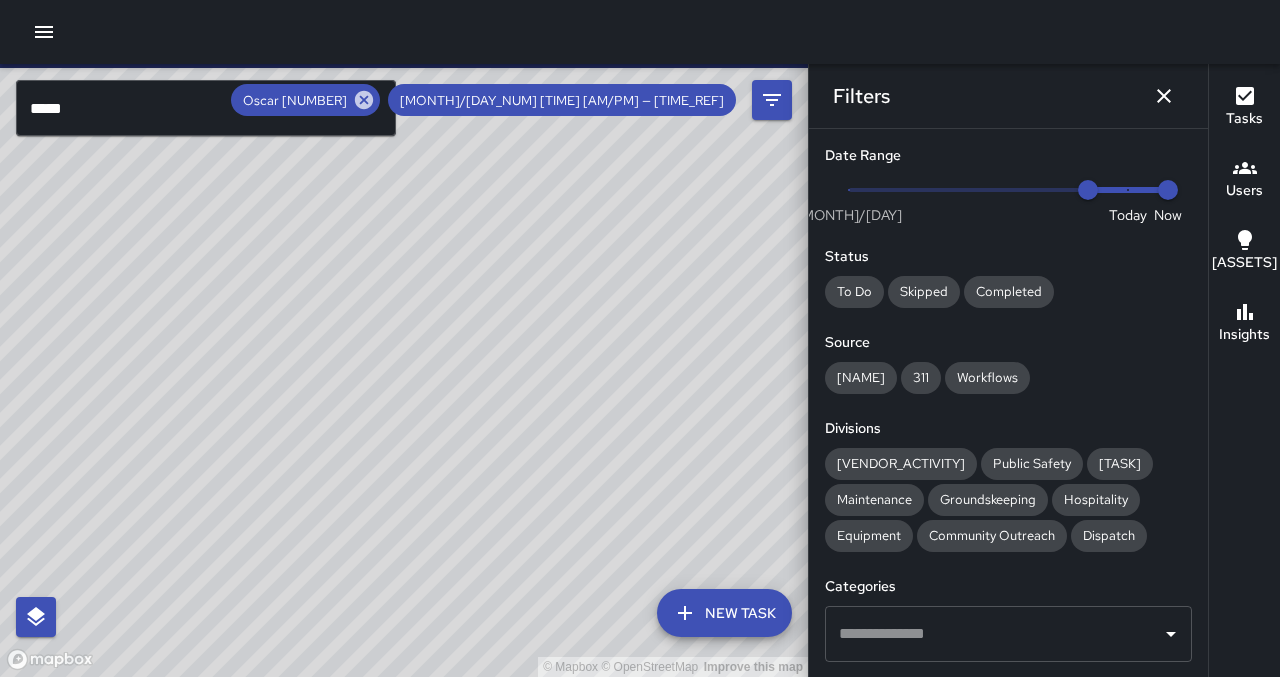 click at bounding box center (1008, 190) 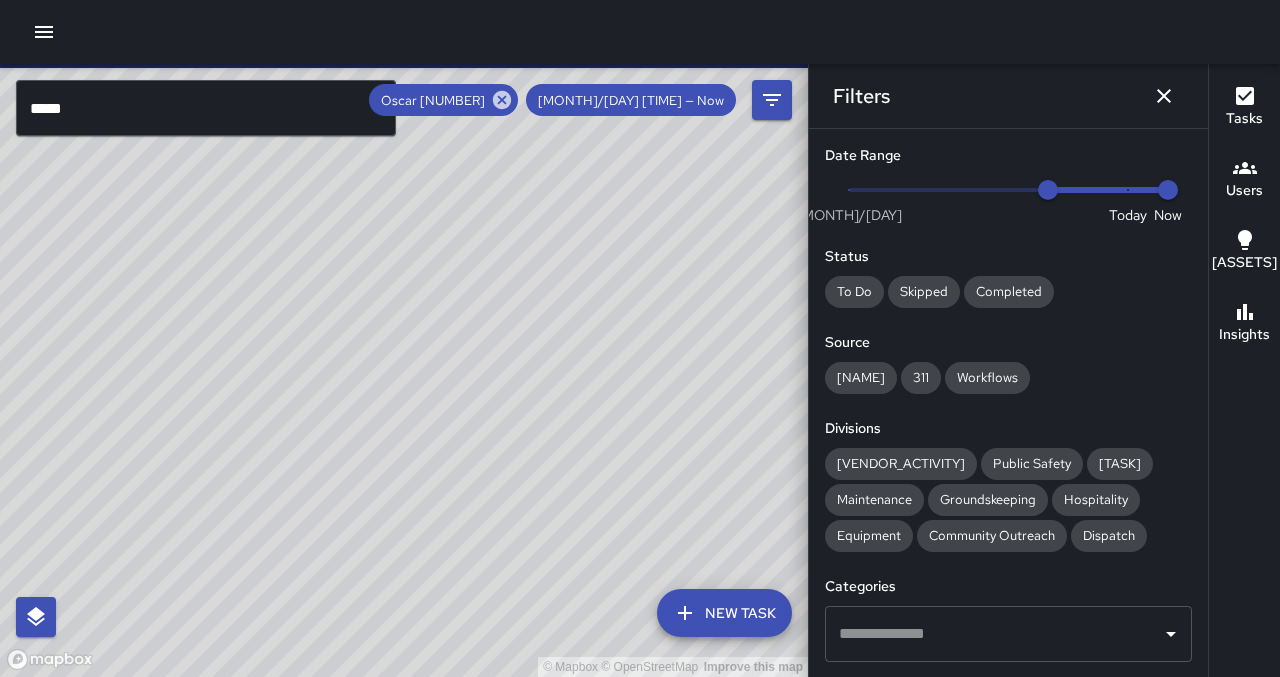 click at bounding box center (1008, 190) 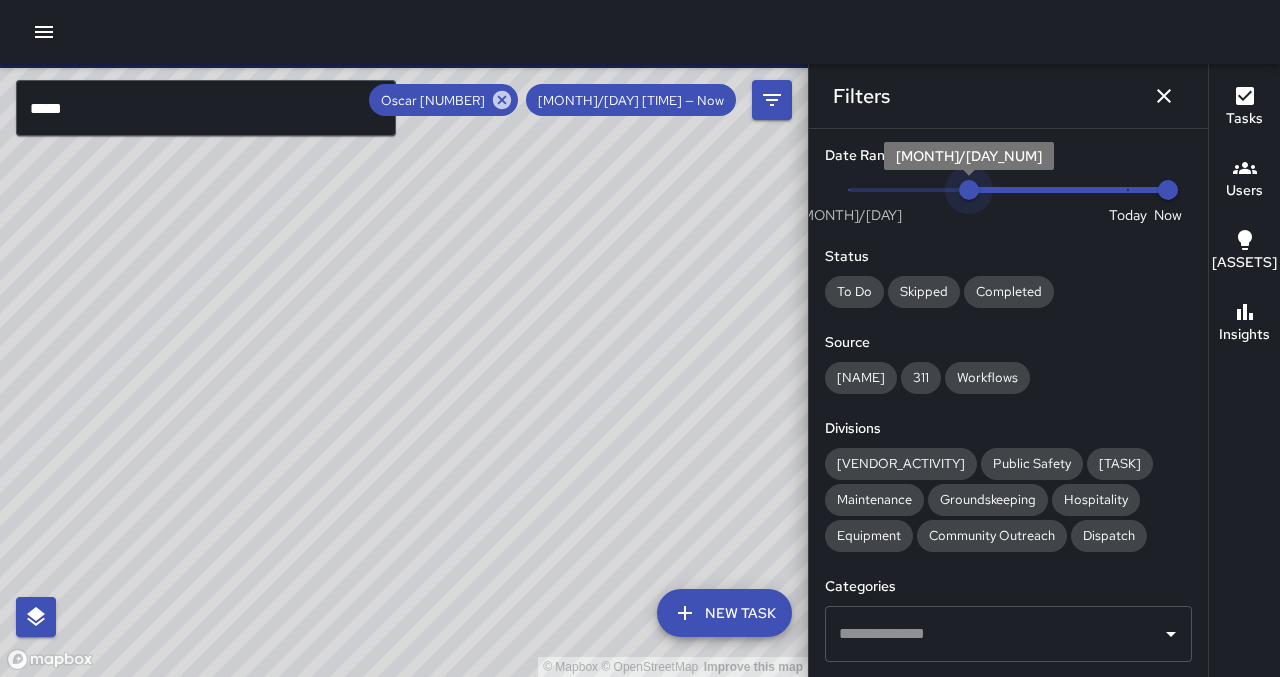 click on "Now Today [MONTH]/[DAY] [MONTH]/[DAY] [TIME] [AM/PM]" at bounding box center [1008, 190] 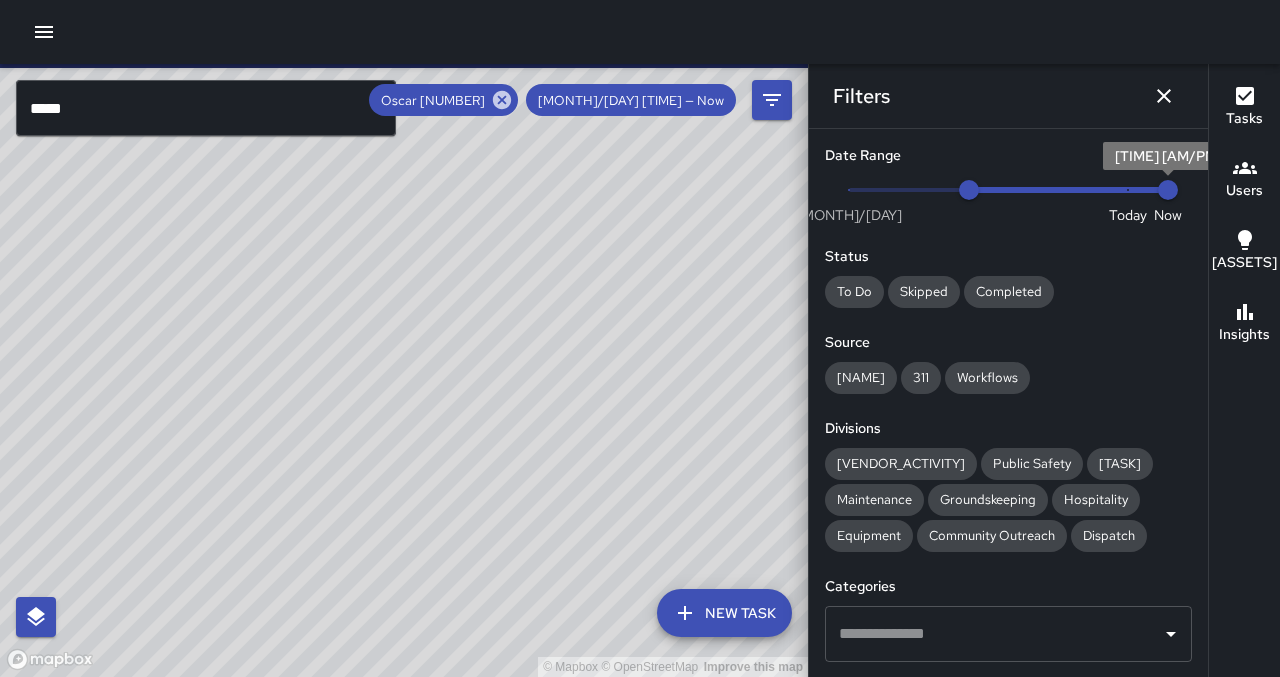 click on "[TIME] [AM/PM]" at bounding box center (1168, 190) 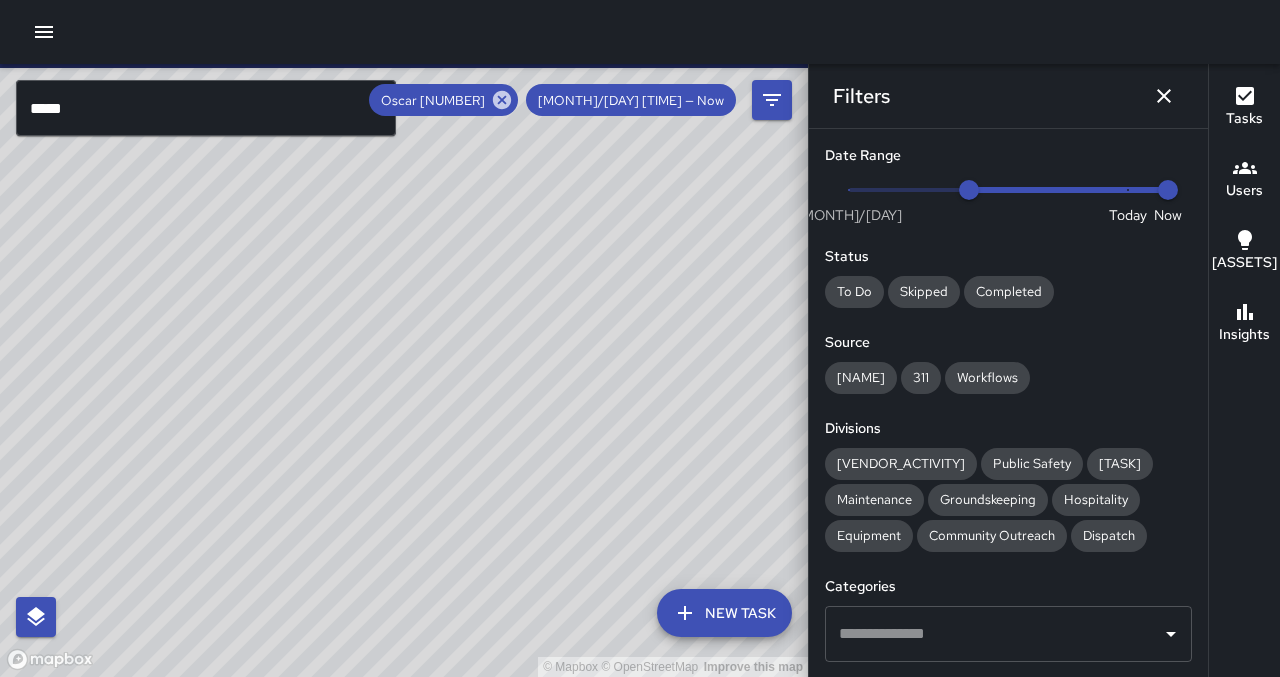click at bounding box center (1069, 190) 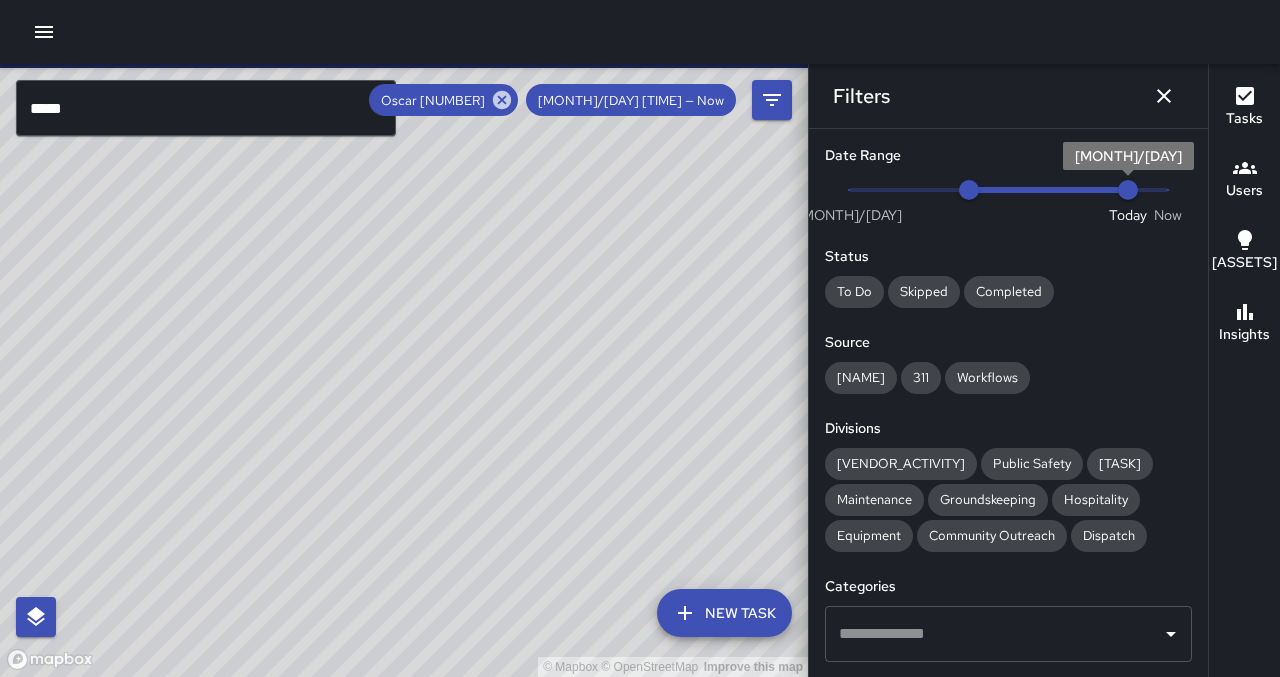 click on "[MONTH]/[DAY]" at bounding box center [1128, 190] 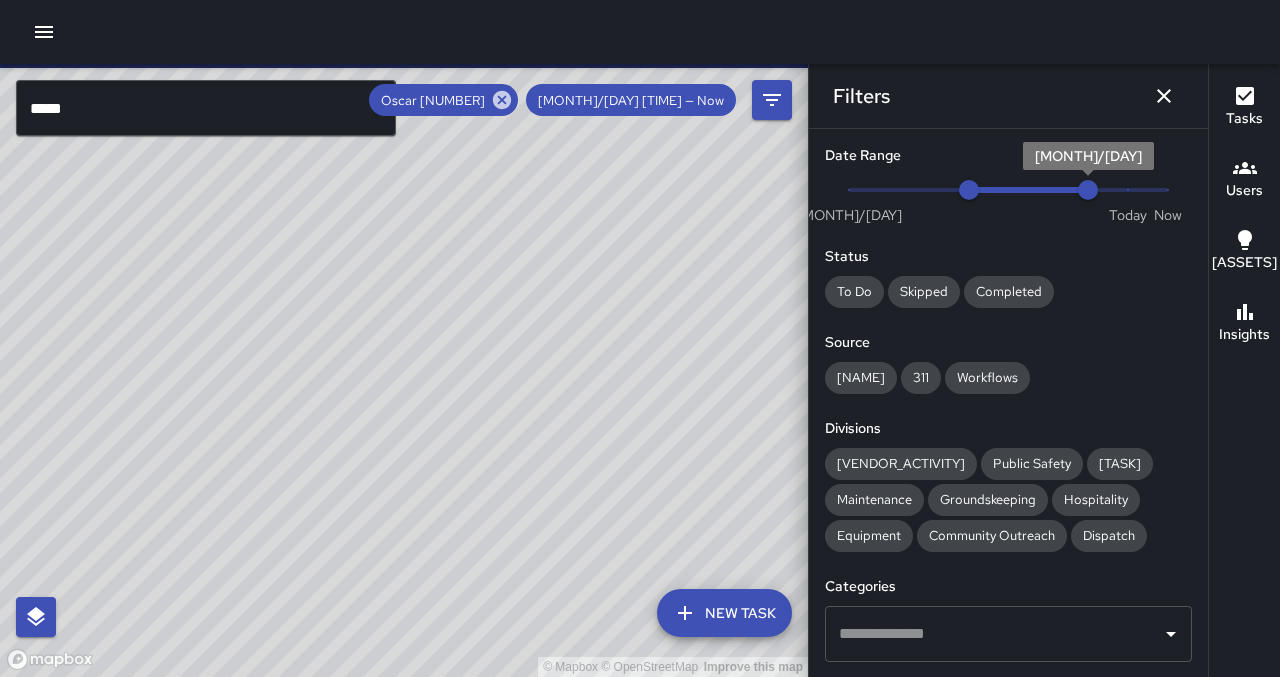 click on "[MONTH]/[DAY]" at bounding box center [1088, 190] 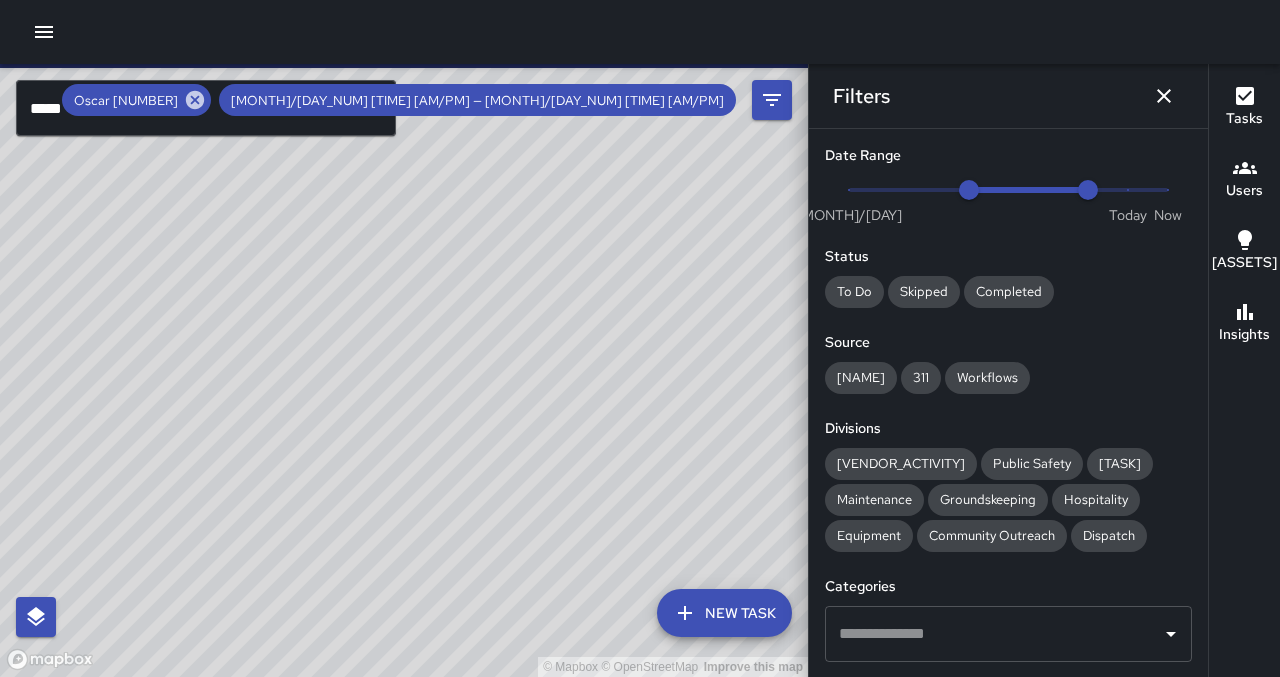 click on "Now Today [MONTH]/[DAY] [MONTH]/[DAY] [MONTH]/[DAY]" at bounding box center (1008, 190) 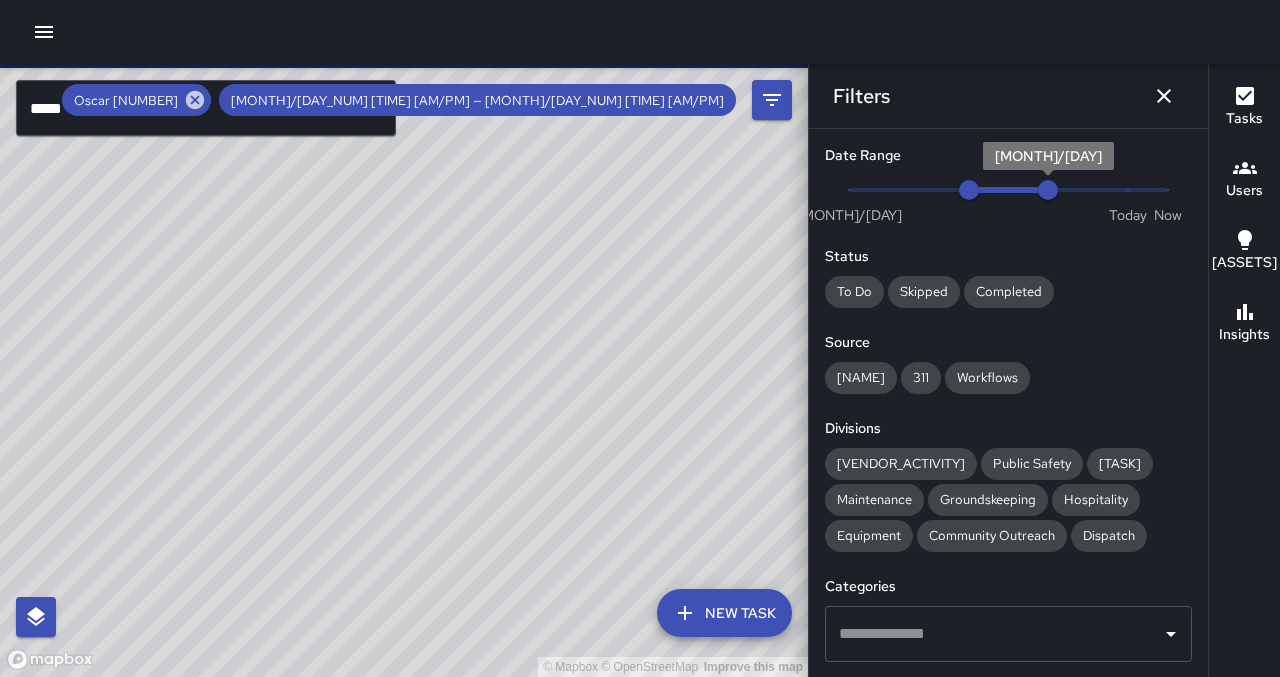 click on "[MONTH]/[DAY]" at bounding box center (1048, 190) 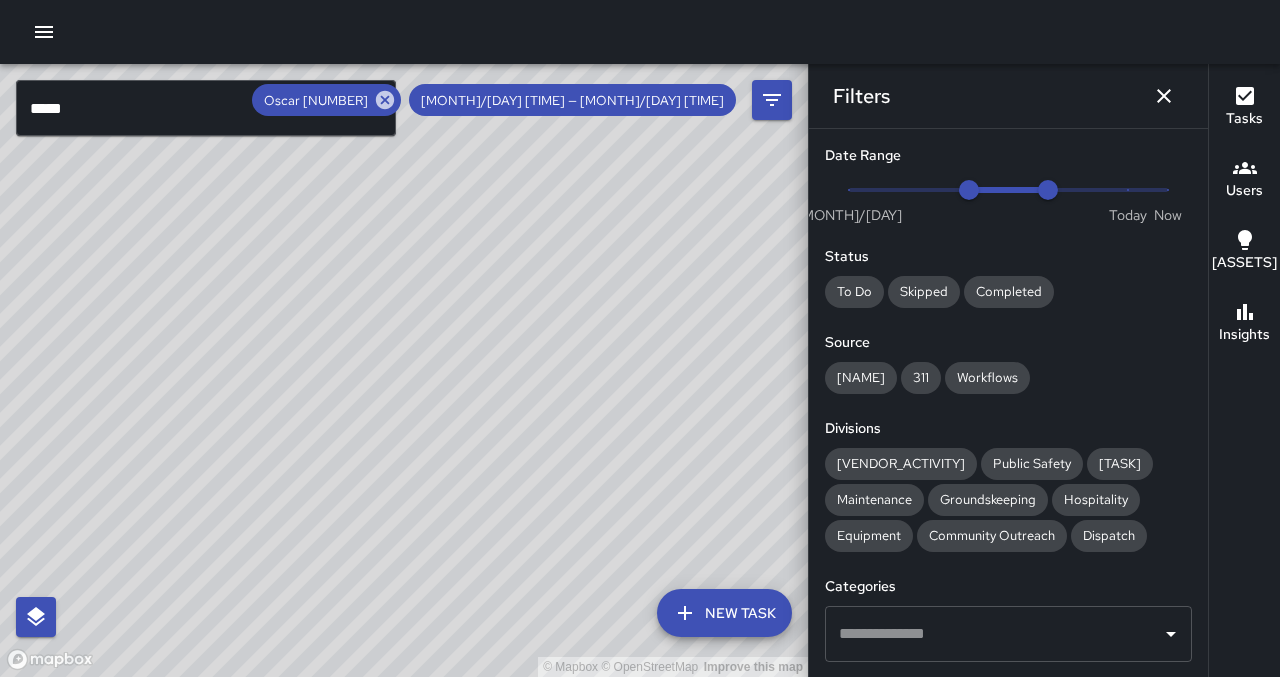 click on "Now Today [MONTH]/[DAY] [MONTH]/[DAY] [MONTH]/[DAY]" at bounding box center (1008, 190) 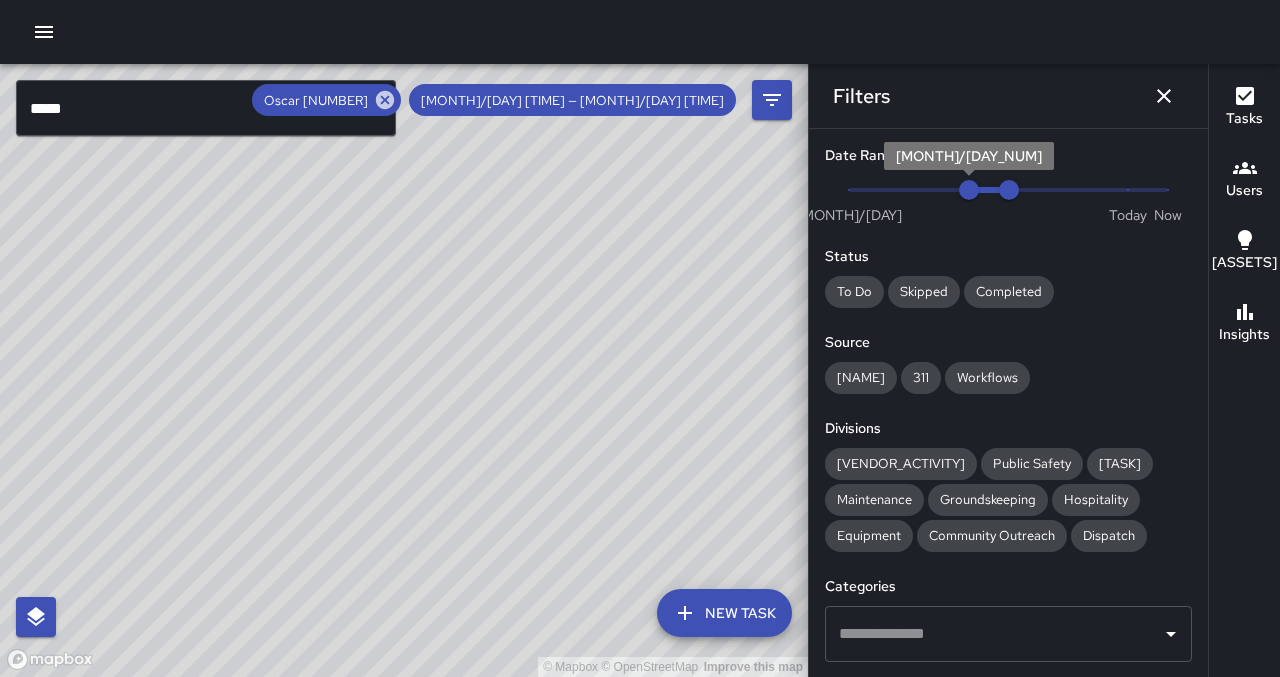 click on "[MONTH]/[DAY_NUM]" at bounding box center (969, 190) 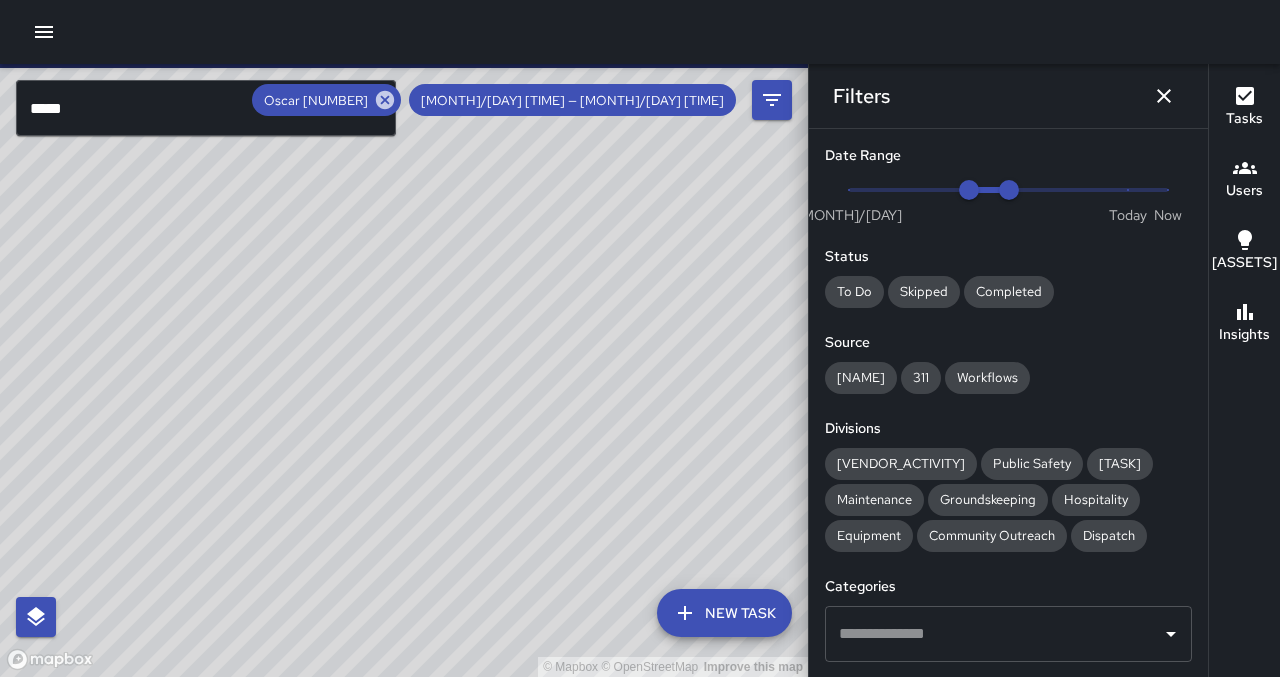 click at bounding box center (1008, 190) 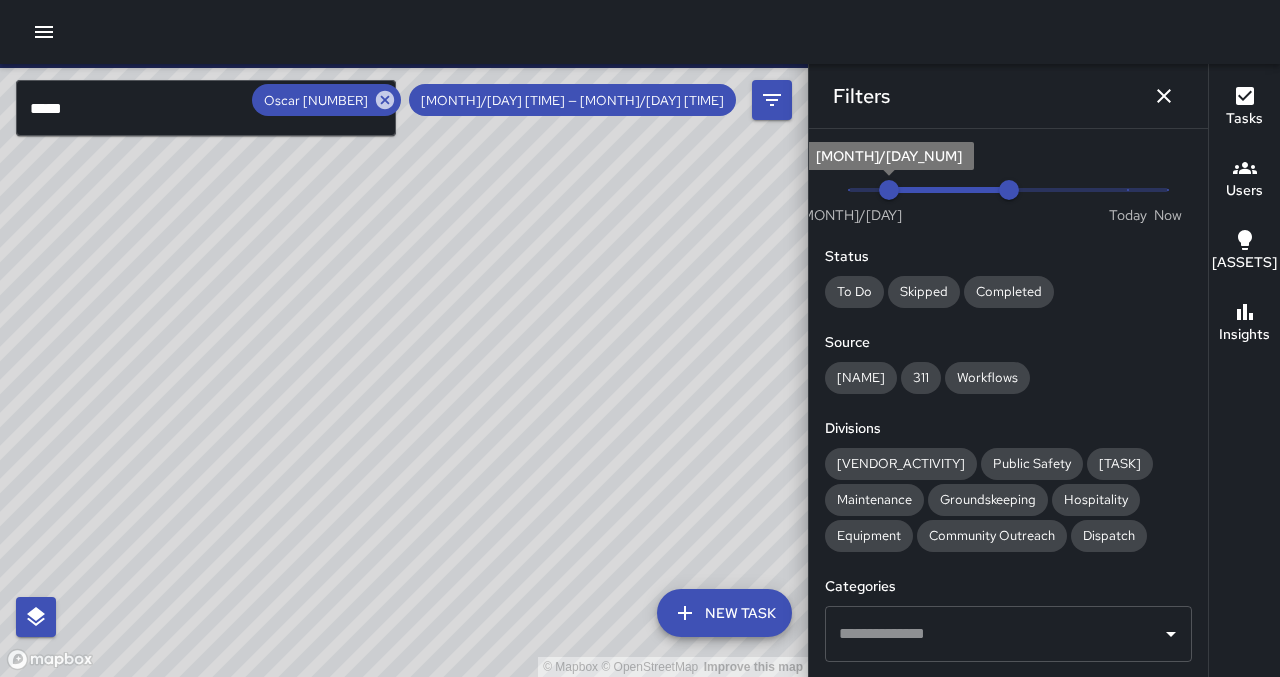 click on "[MONTH]/[DAY_NUM]" at bounding box center (889, 190) 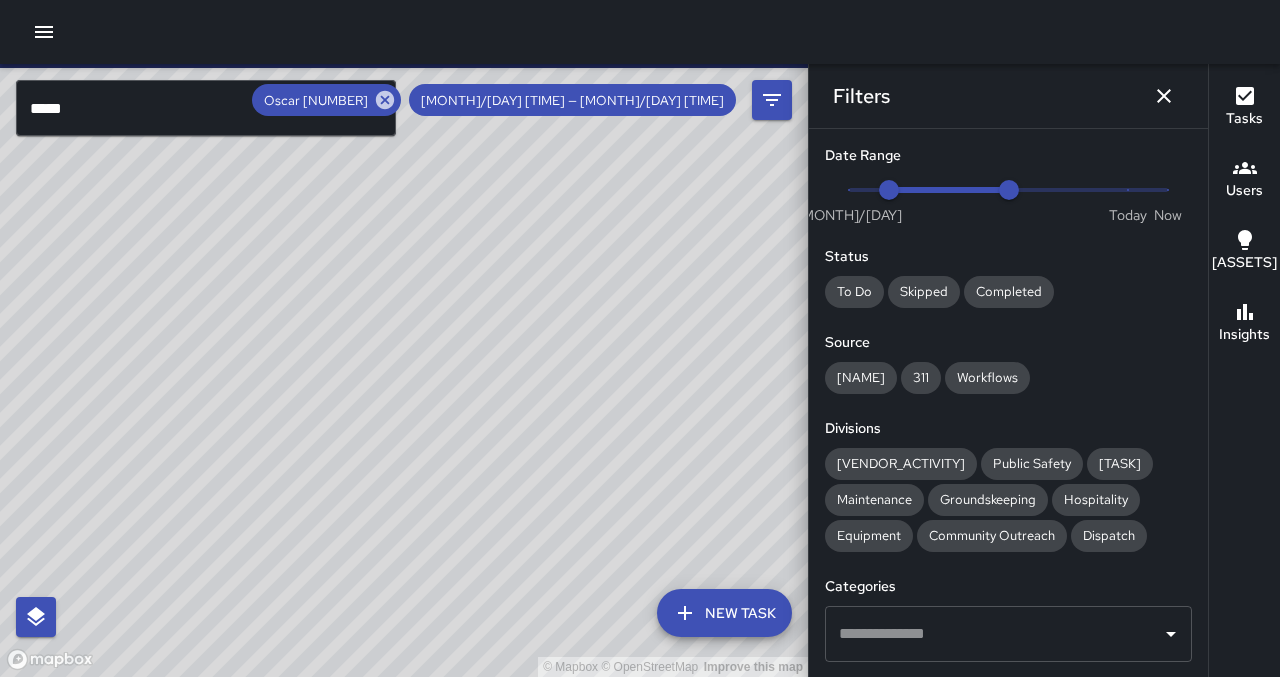 click at bounding box center (1008, 190) 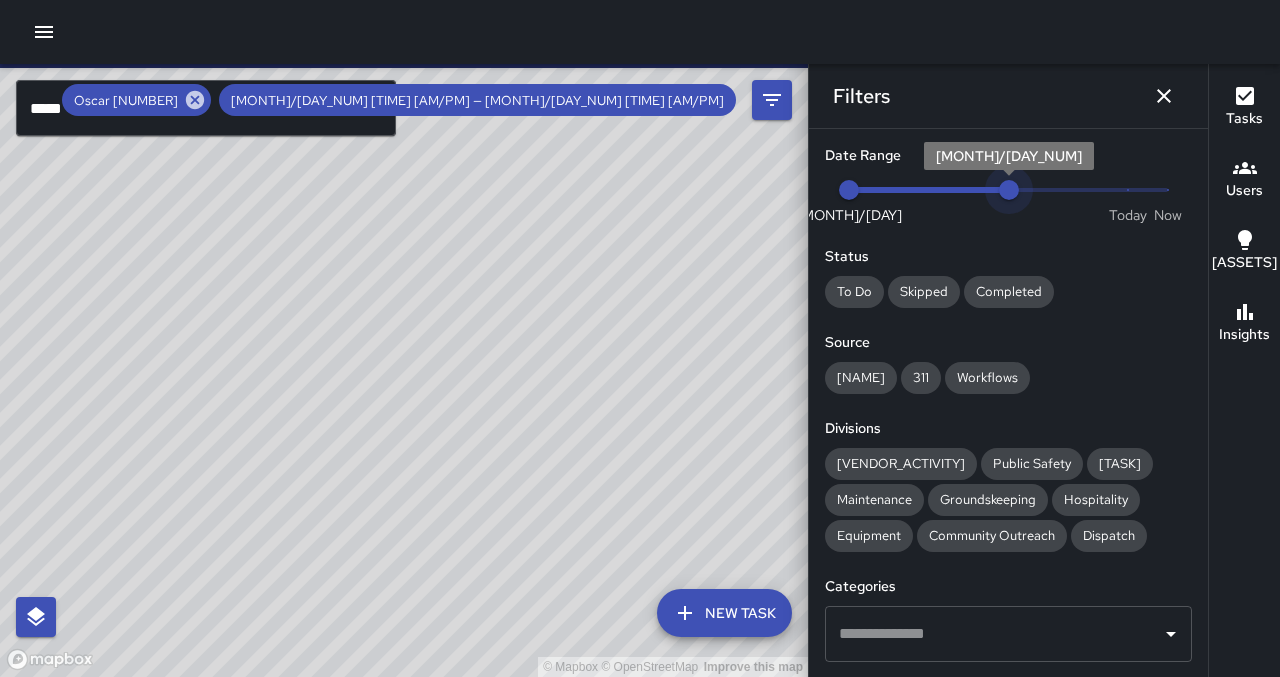 click on "[MONTH]/[DAY_NUM]" at bounding box center (1009, 190) 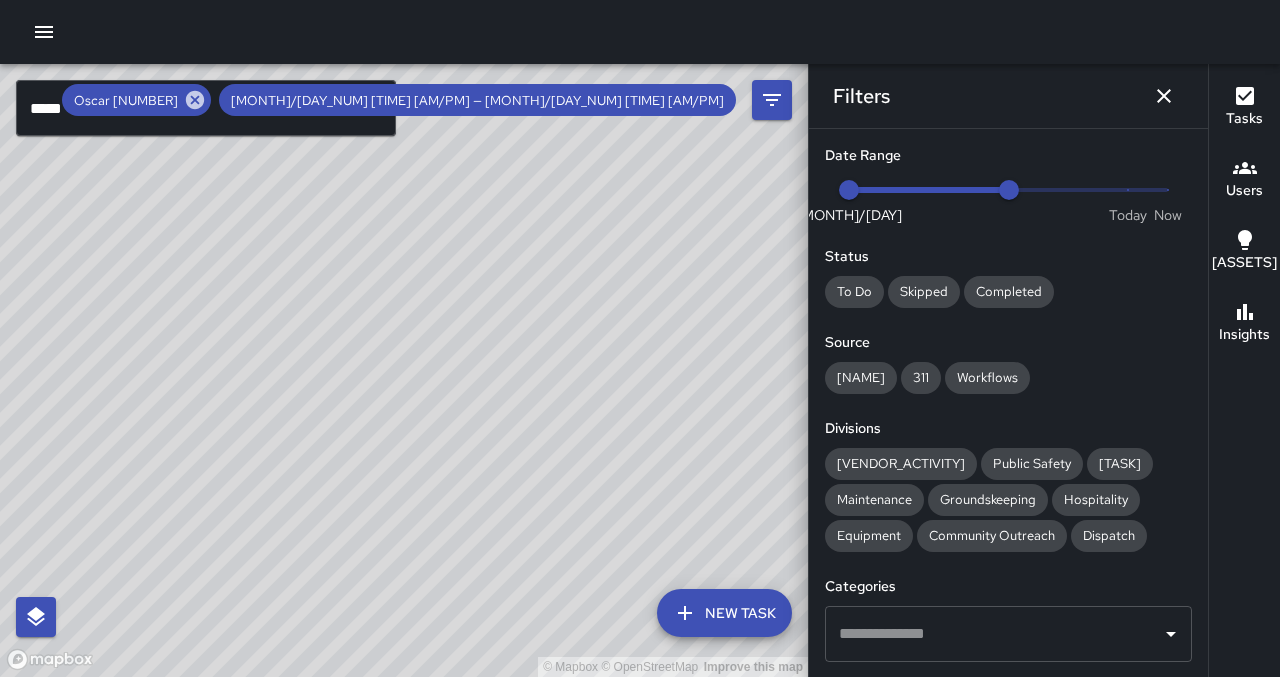 click at bounding box center (930, 190) 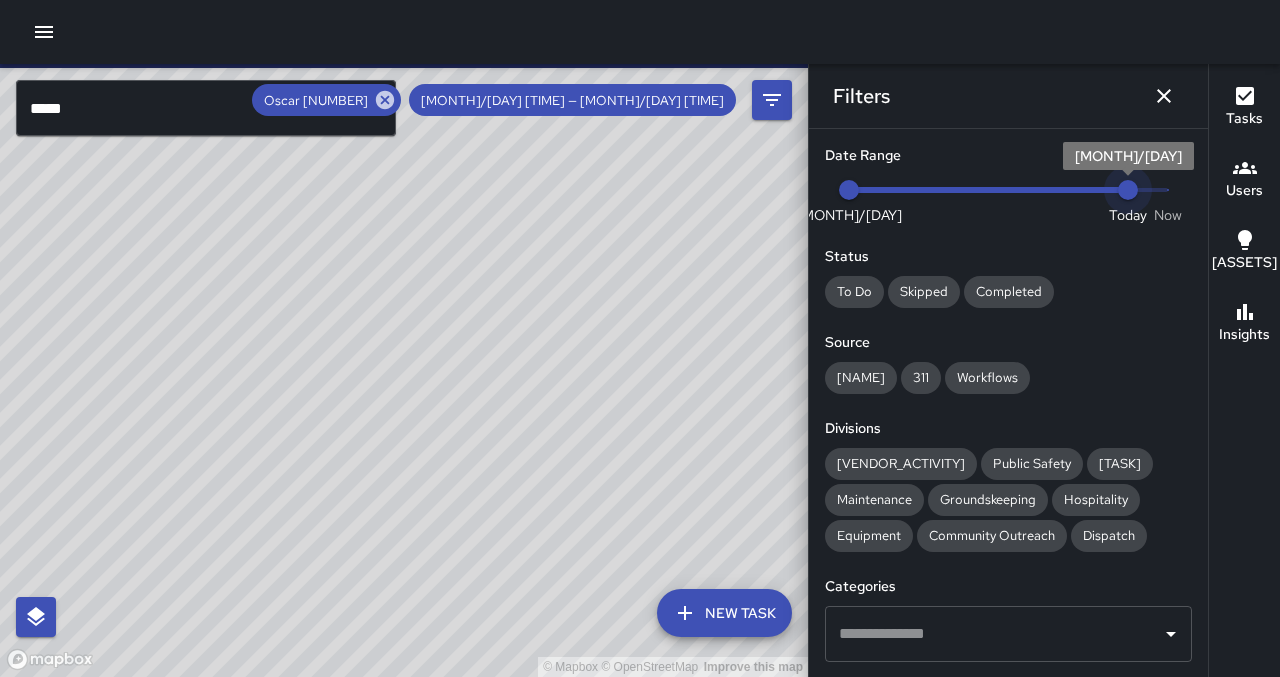 drag, startPoint x: 973, startPoint y: 190, endPoint x: 1121, endPoint y: 183, distance: 148.16545 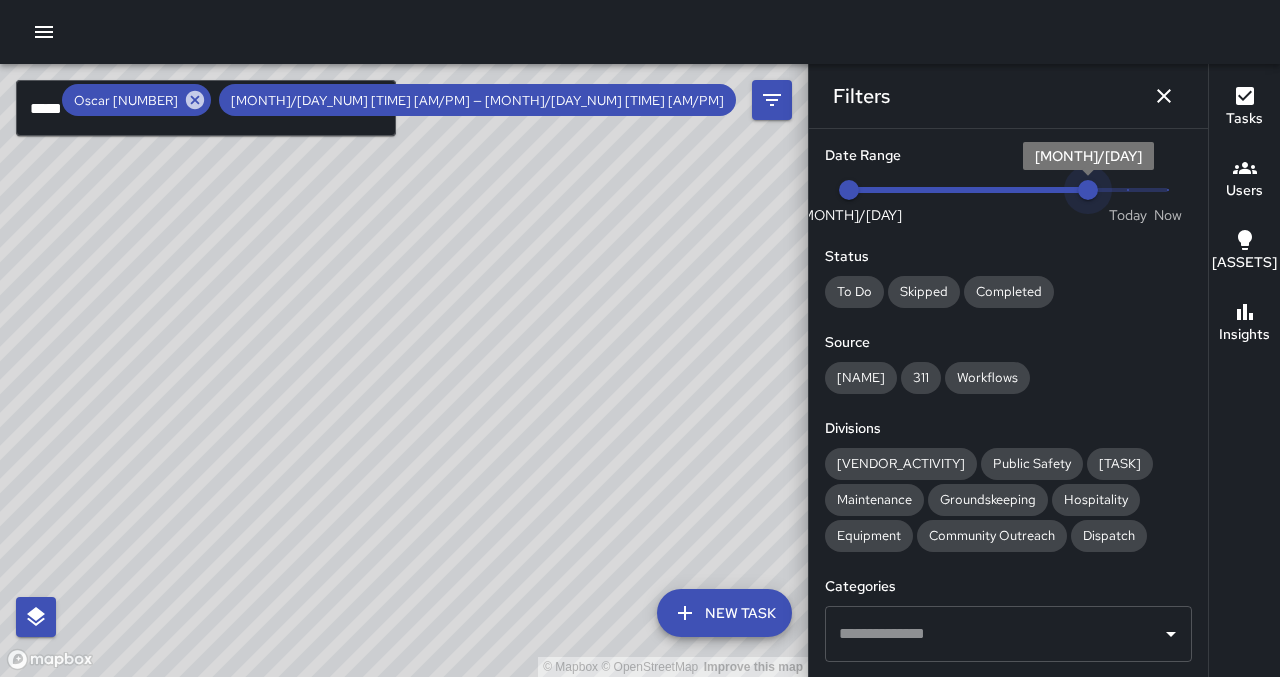 drag, startPoint x: 1131, startPoint y: 191, endPoint x: 1104, endPoint y: 193, distance: 27.073973 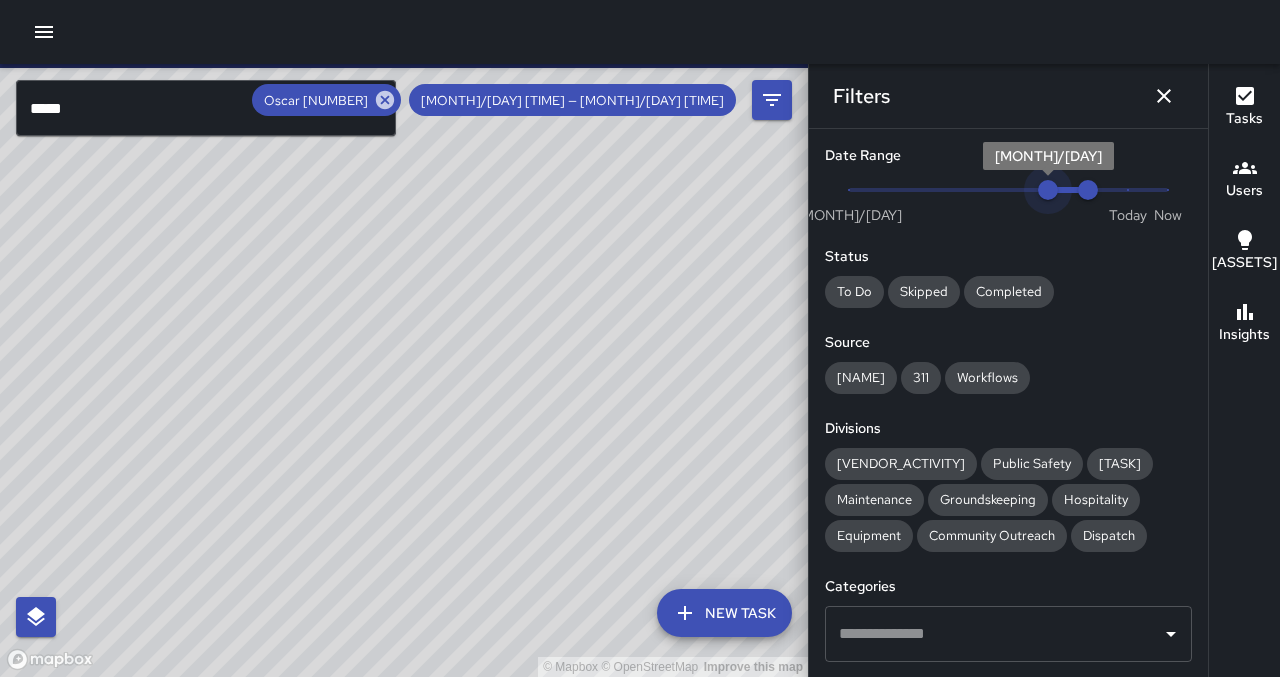 drag, startPoint x: 860, startPoint y: 192, endPoint x: 1076, endPoint y: 187, distance: 216.05786 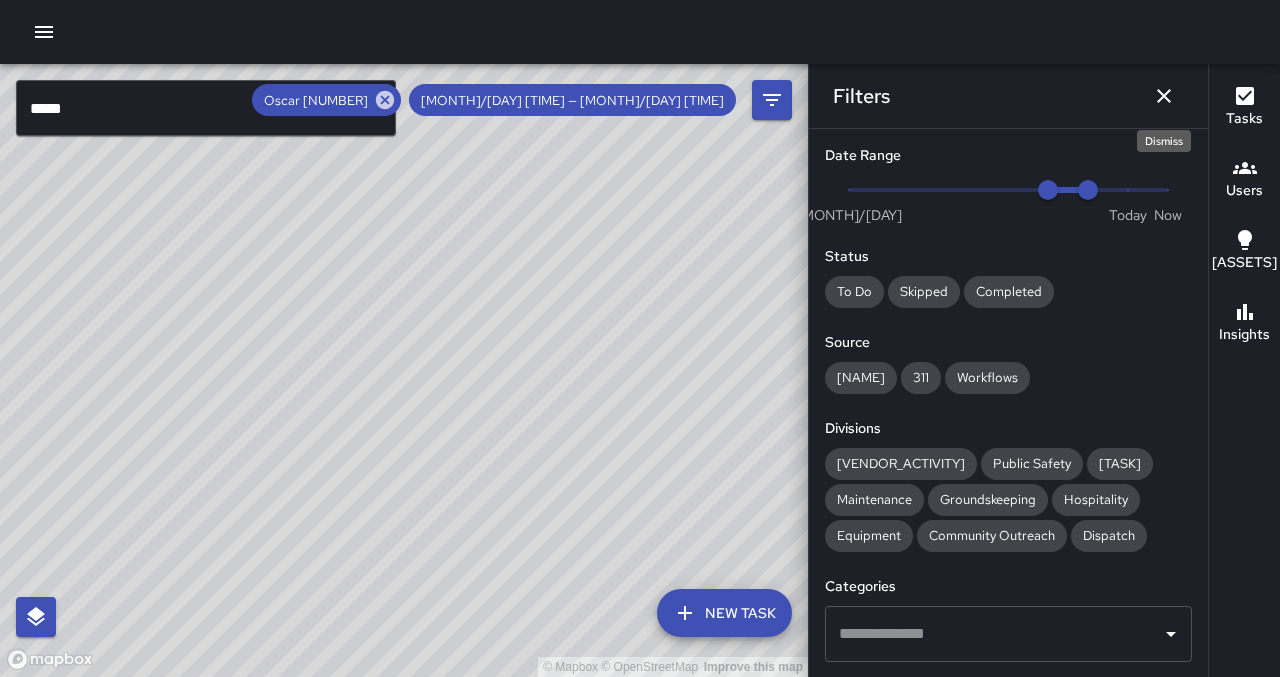 click at bounding box center (1164, 96) 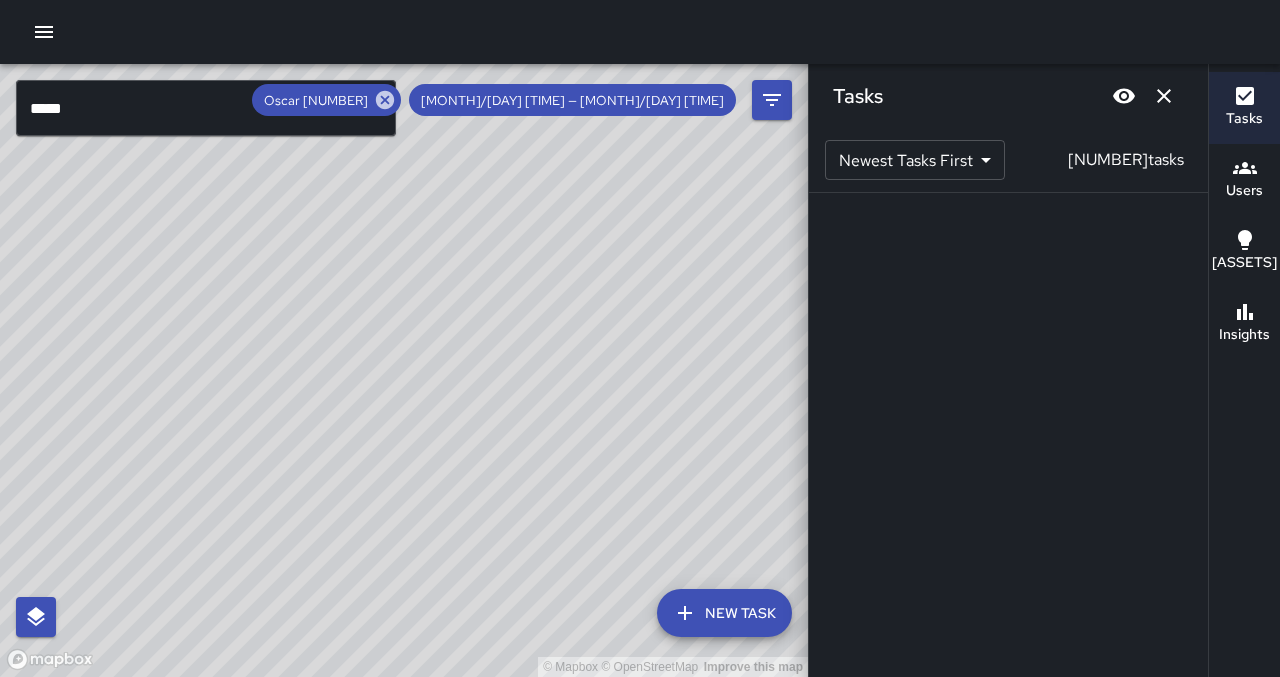 click at bounding box center [1164, 96] 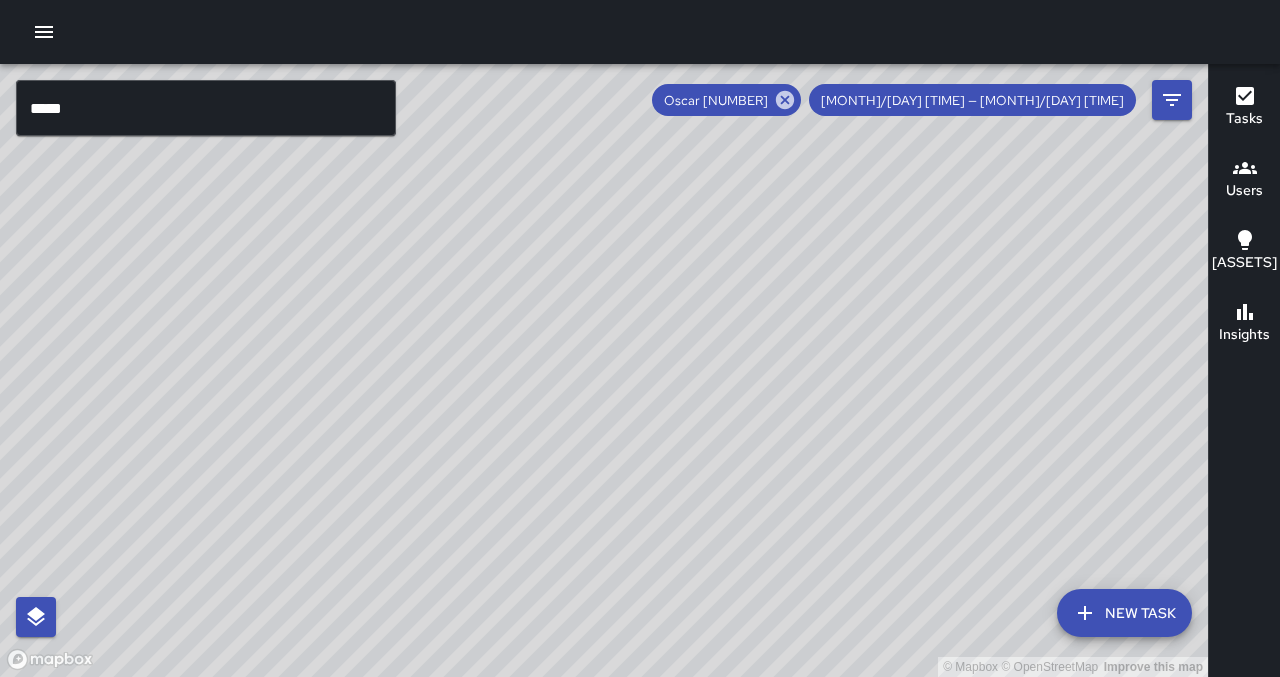 click on "*****" at bounding box center [206, 108] 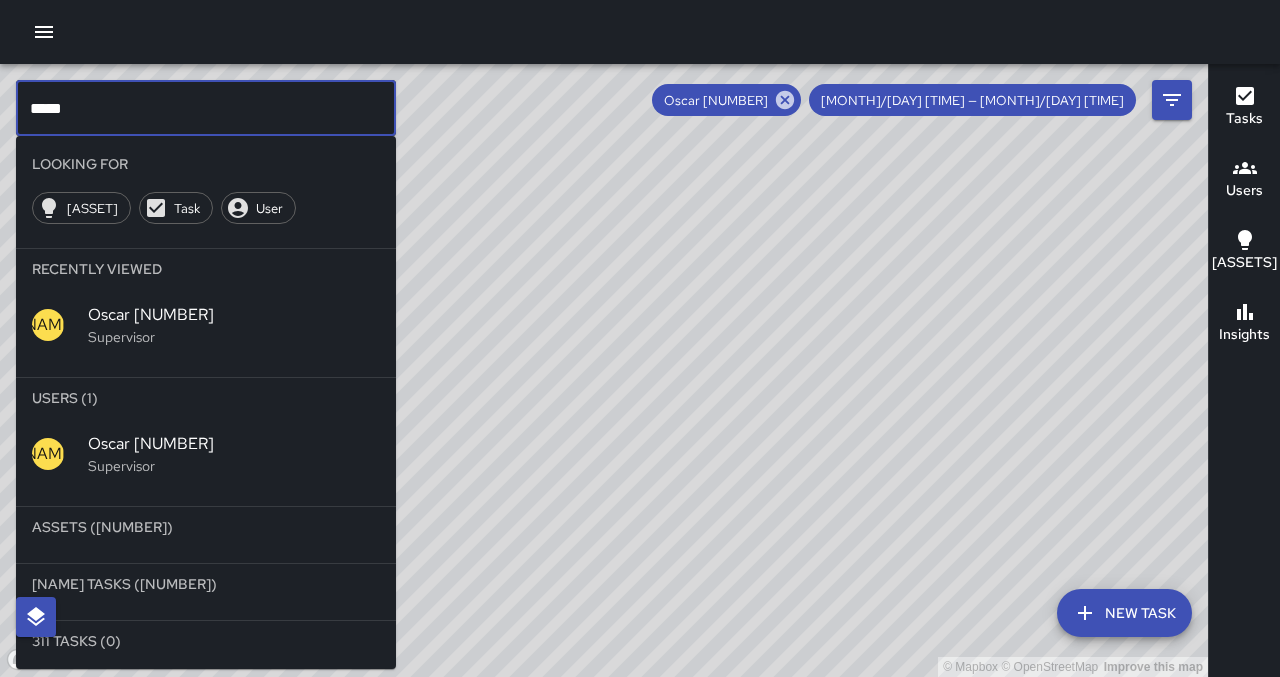 click on "Supervisor" at bounding box center (234, 337) 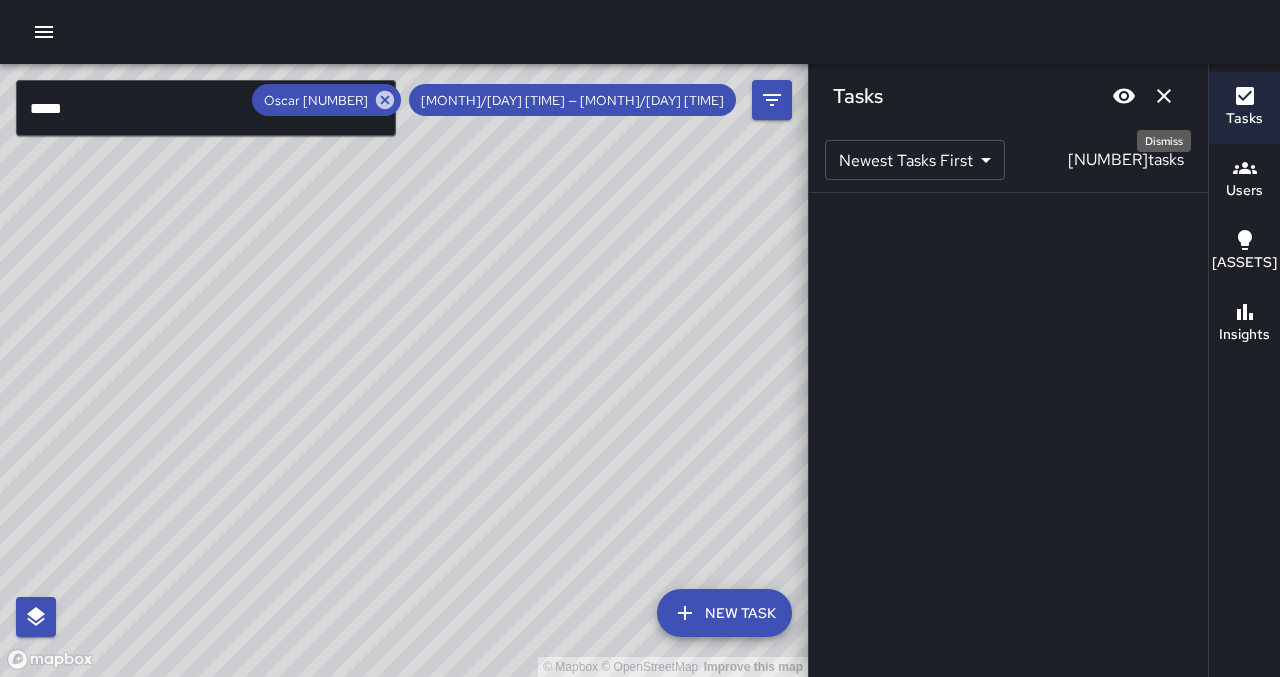 click at bounding box center (1164, 96) 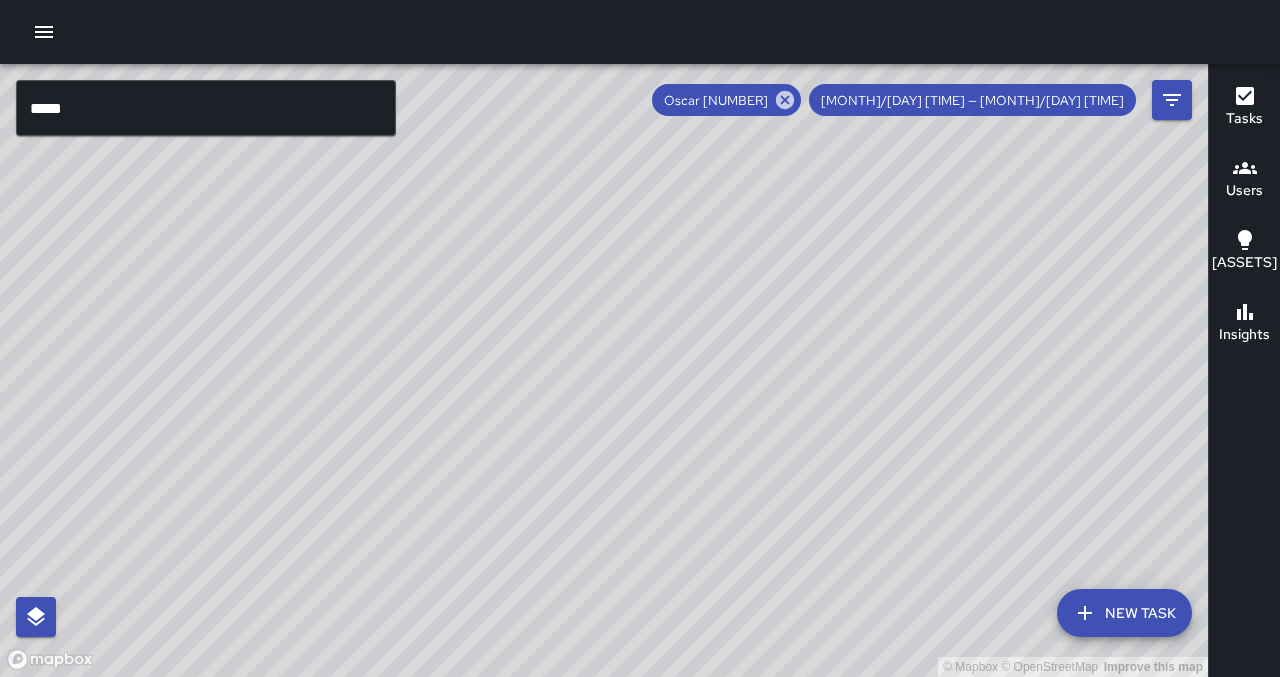 click on "[MONTH]/[DAY] [TIME] — [MONTH]/[DAY] [TIME]" at bounding box center (972, 100) 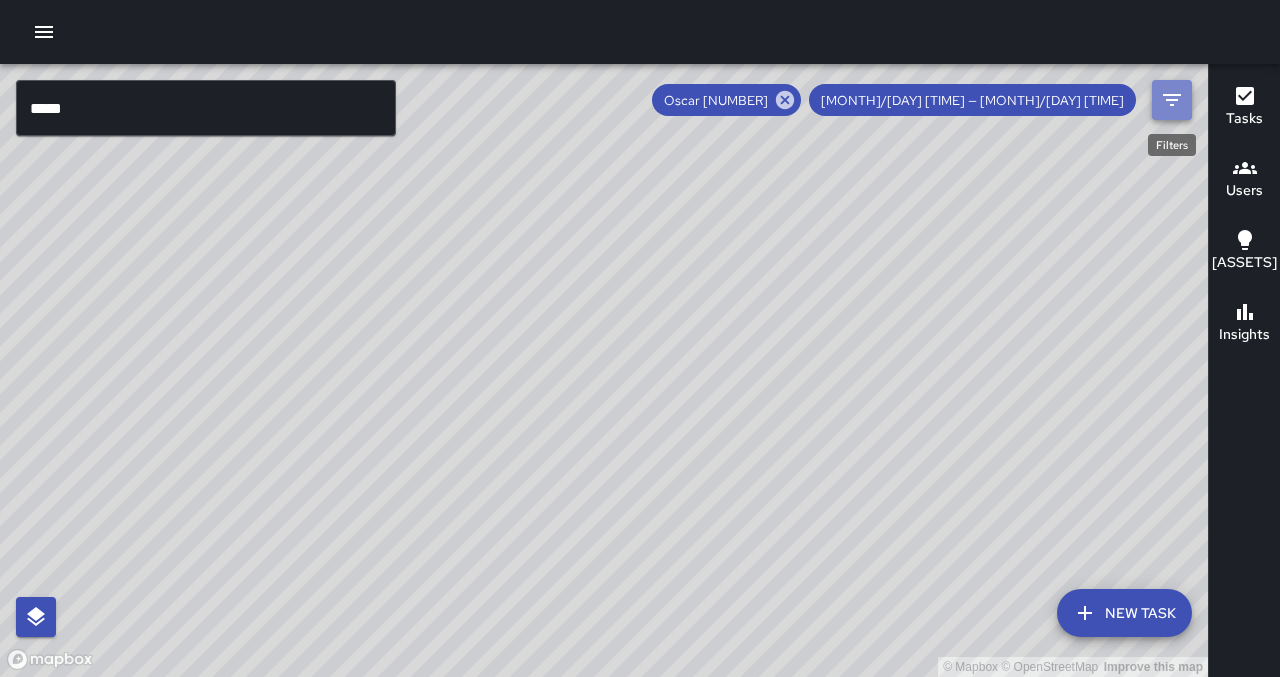 click at bounding box center [1172, 100] 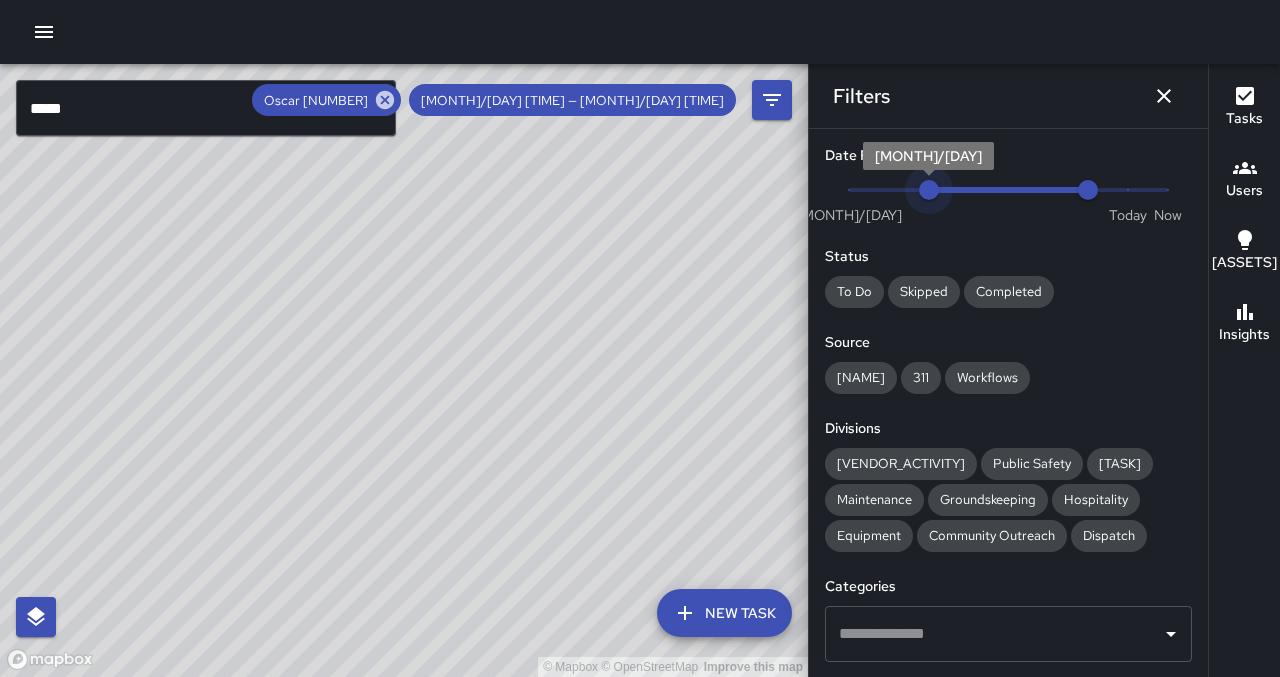 drag, startPoint x: 1045, startPoint y: 189, endPoint x: 927, endPoint y: 197, distance: 118.270874 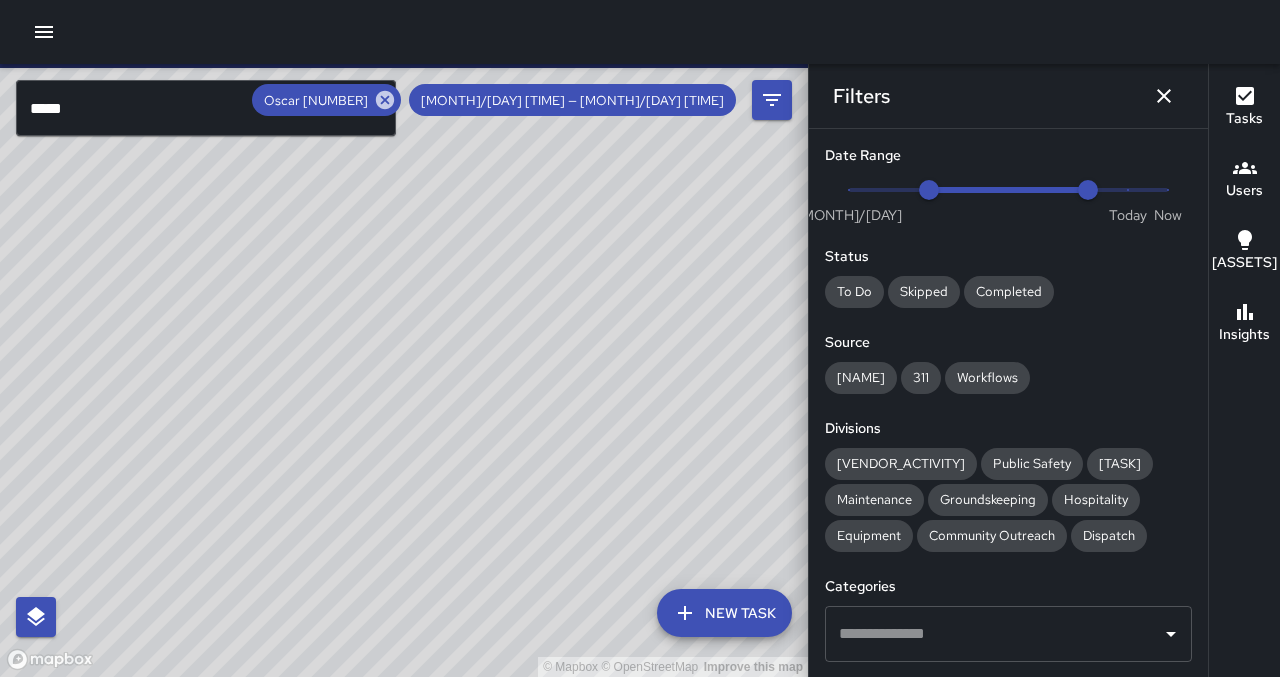 click on "© Mapbox   © OpenStreetMap   Improve this map" at bounding box center (404, 370) 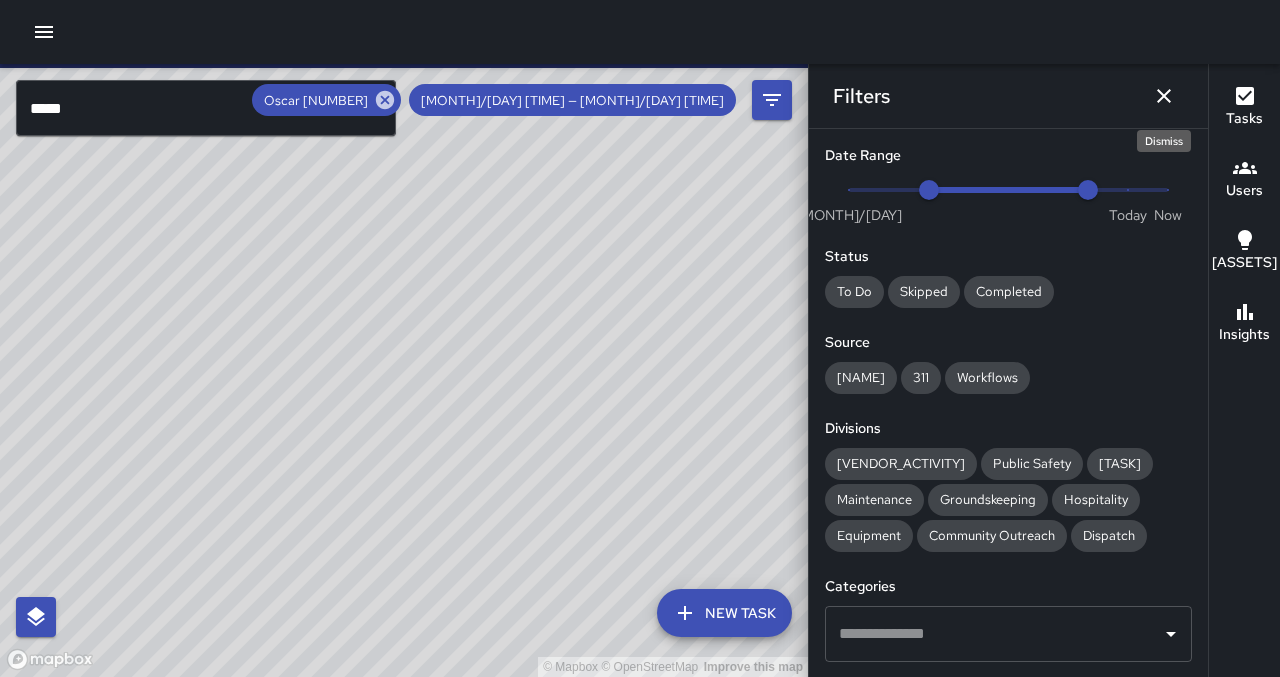 click at bounding box center [1164, 96] 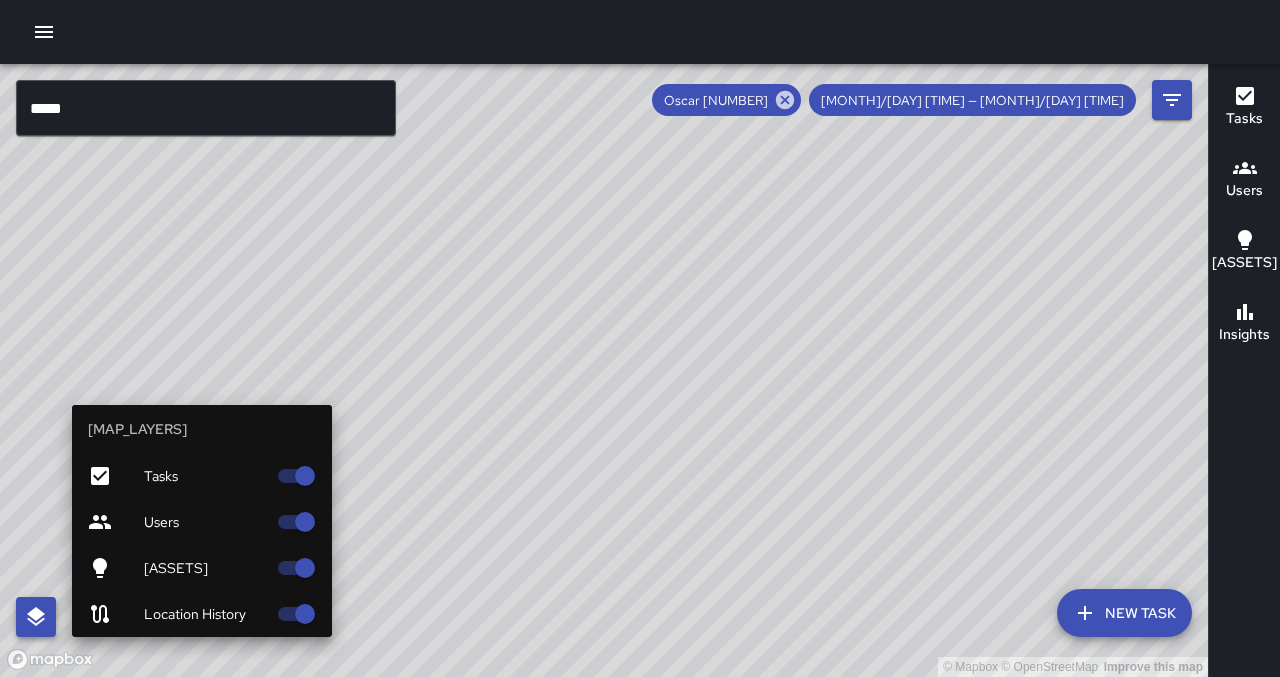click at bounding box center [36, 617] 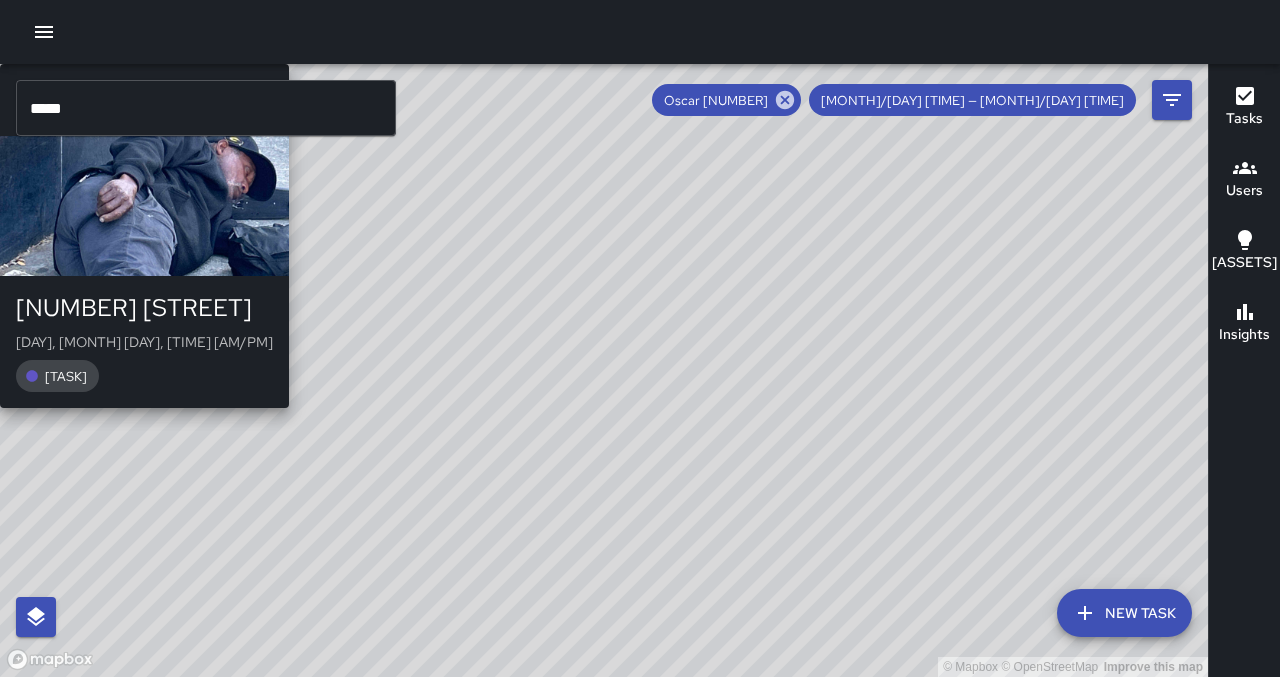 click on "[NAME] [NAME] [NUMBER] [STREET] [DAY], [MONTH] [DAY], [TIME] [AM/PM] [TASK]" at bounding box center [144, 236] 